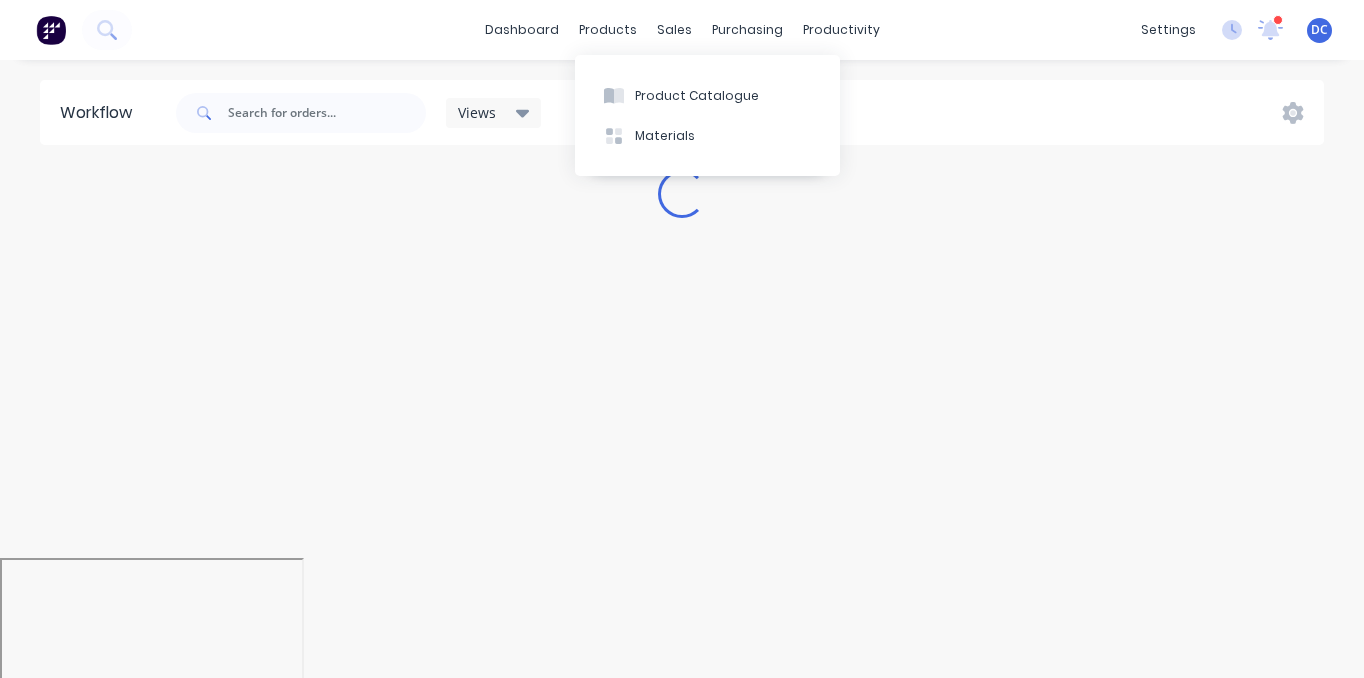 scroll, scrollTop: 0, scrollLeft: 0, axis: both 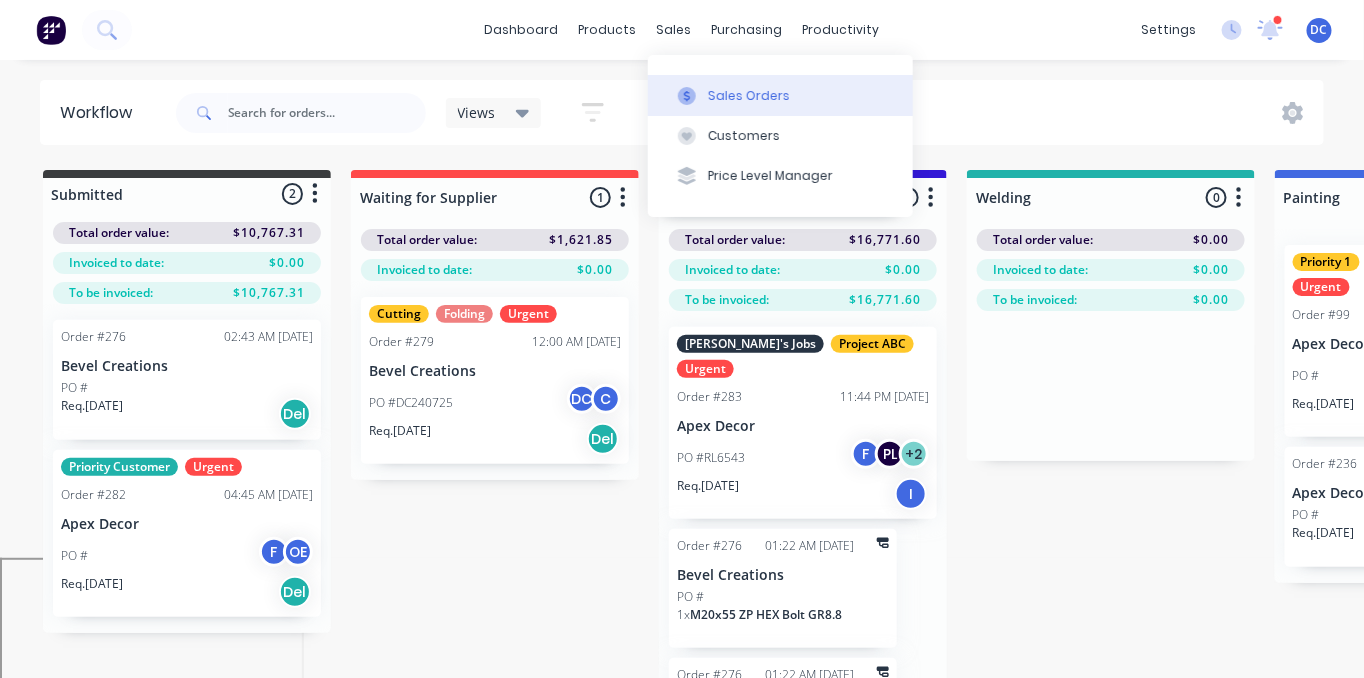 click on "Sales Orders" at bounding box center [749, 96] 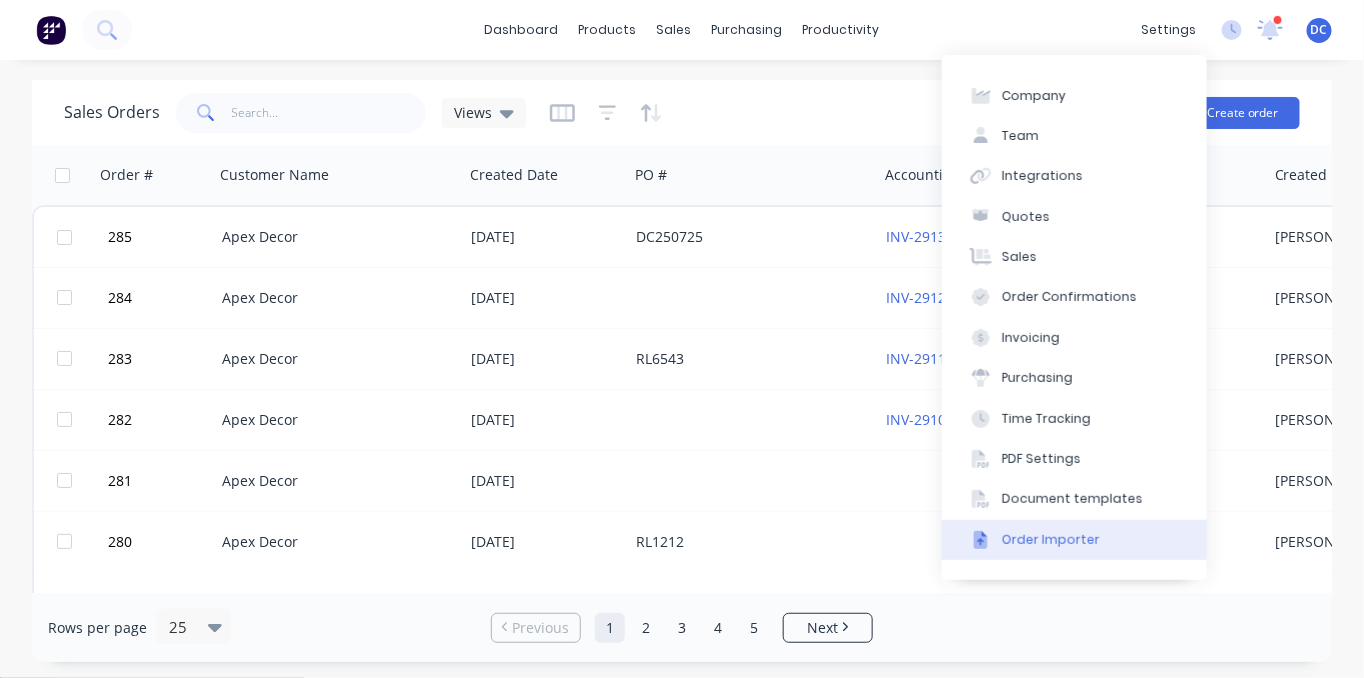click on "Order Importer" at bounding box center [1051, 540] 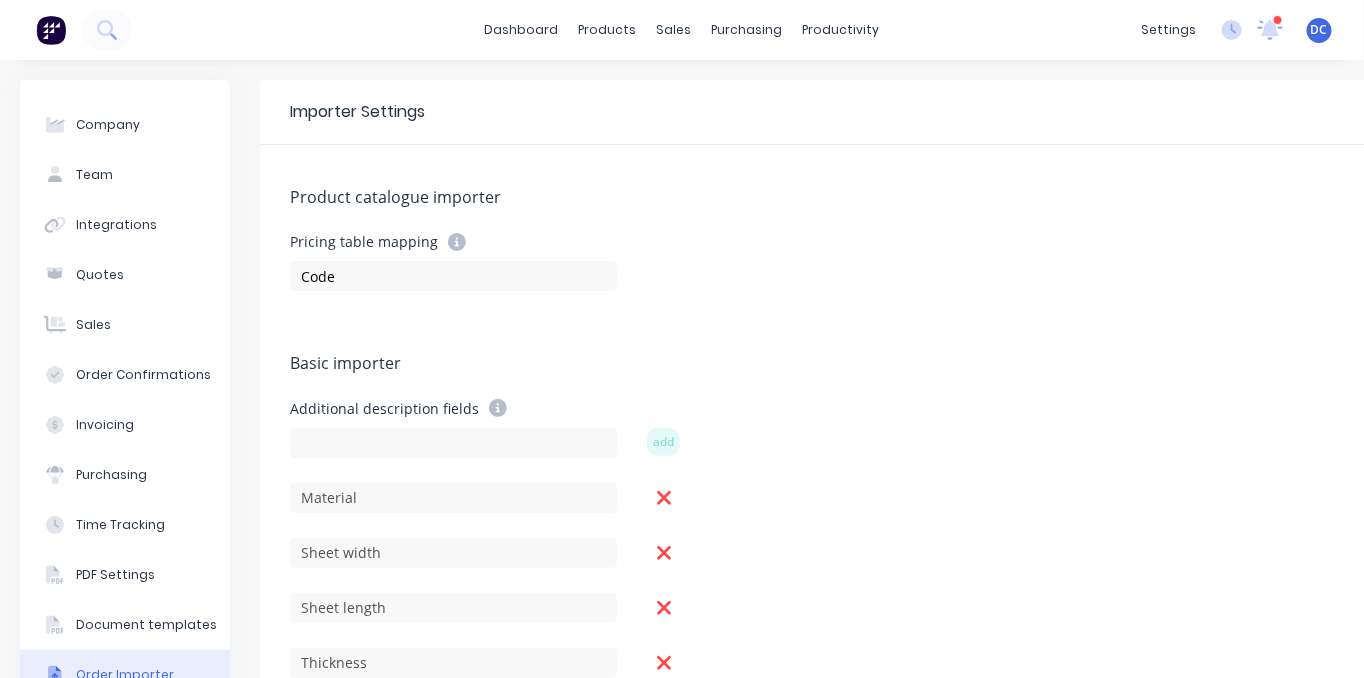 scroll, scrollTop: 61, scrollLeft: 0, axis: vertical 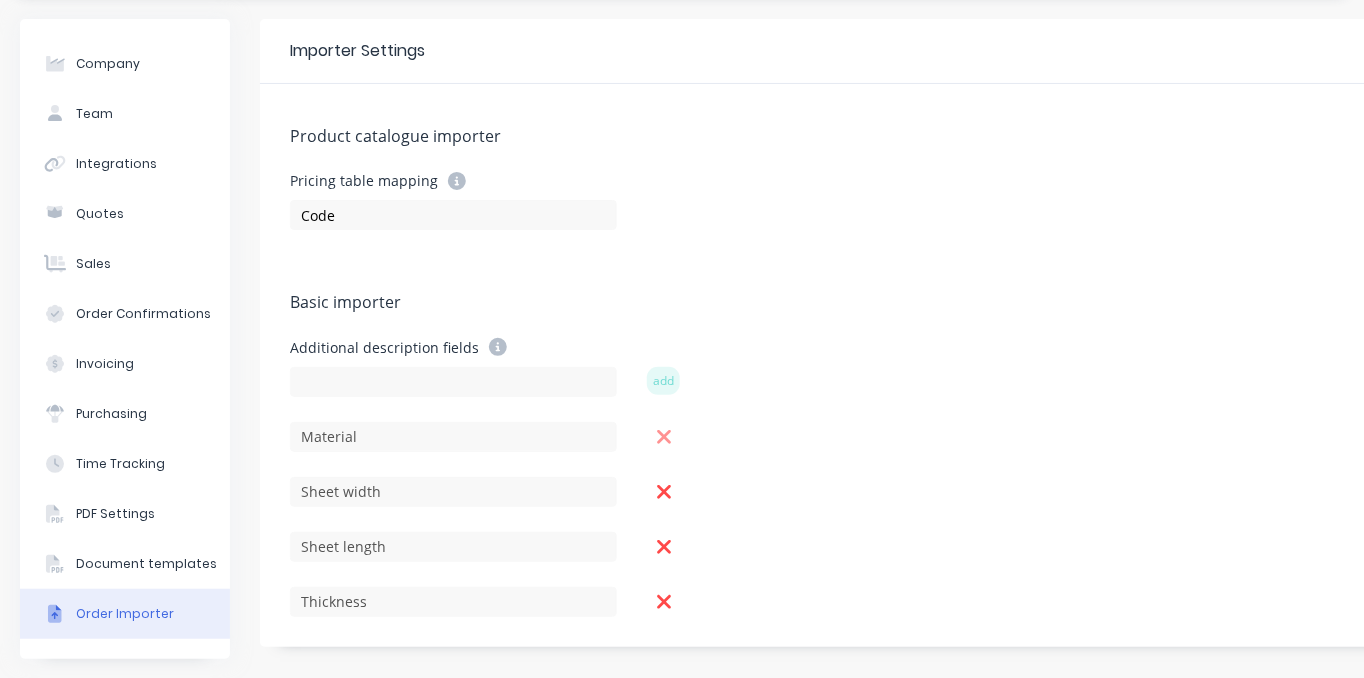 click 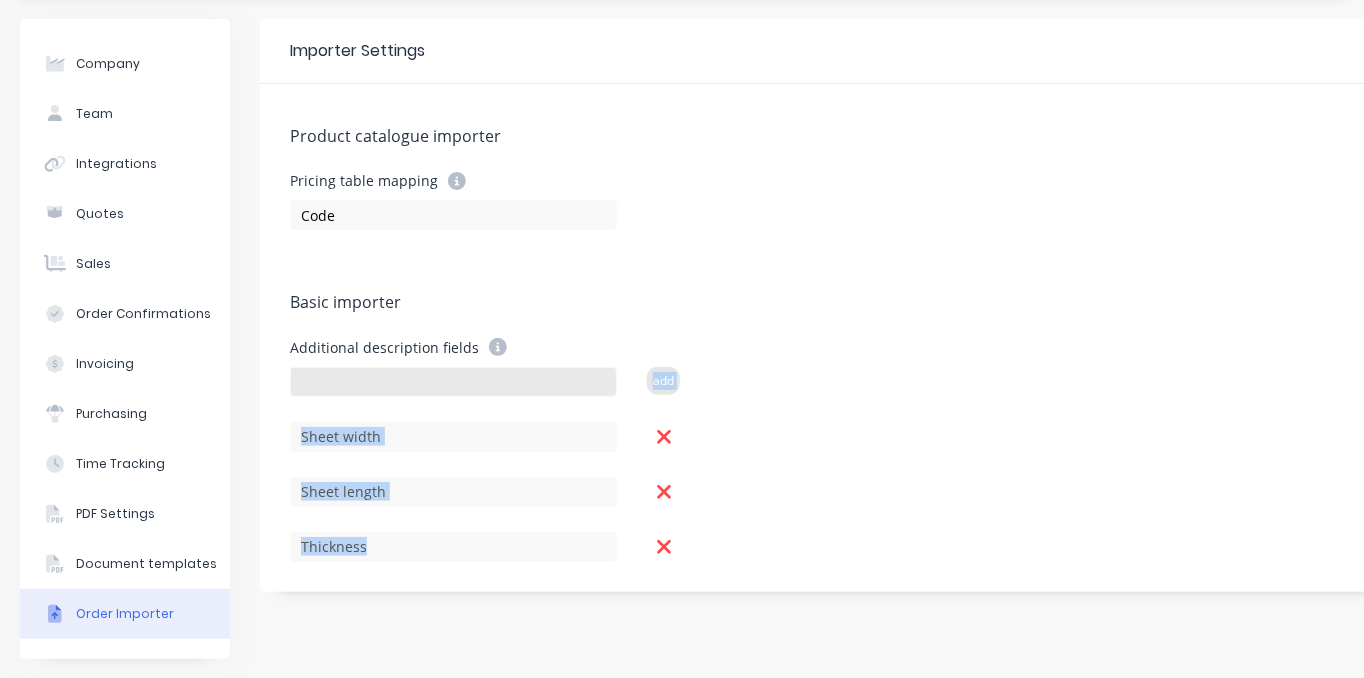 click 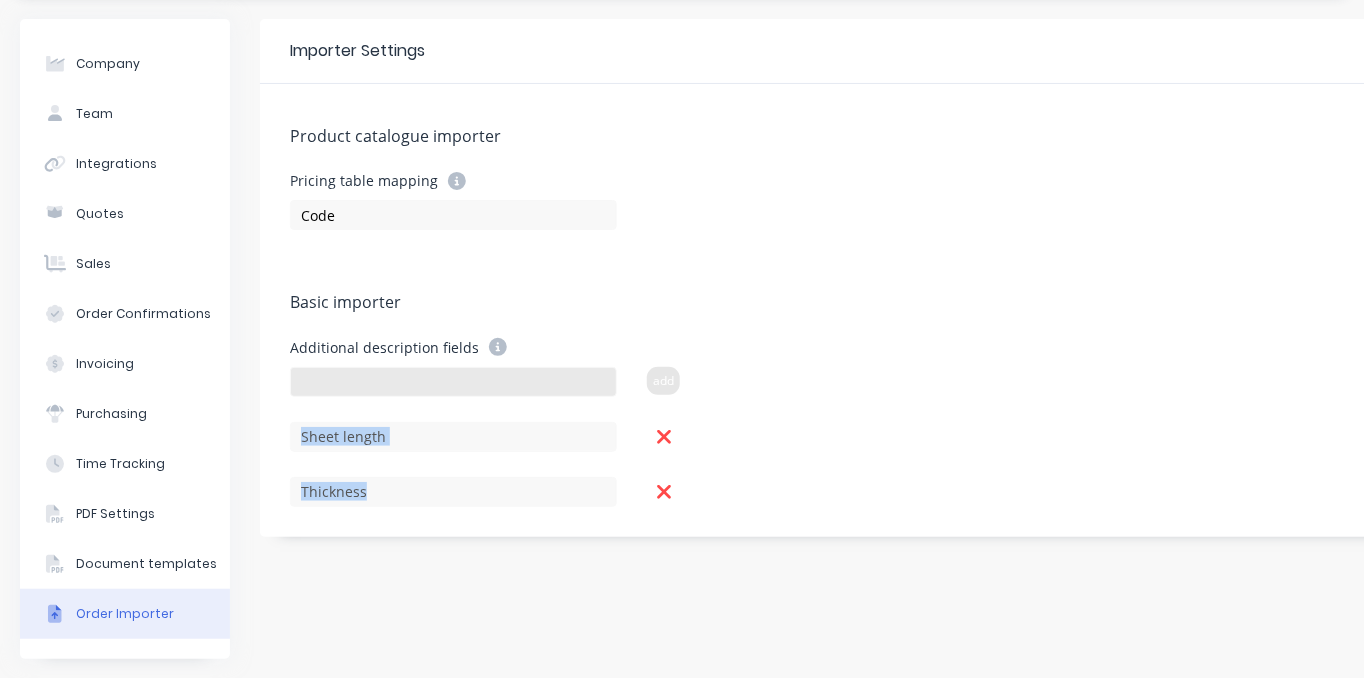 click 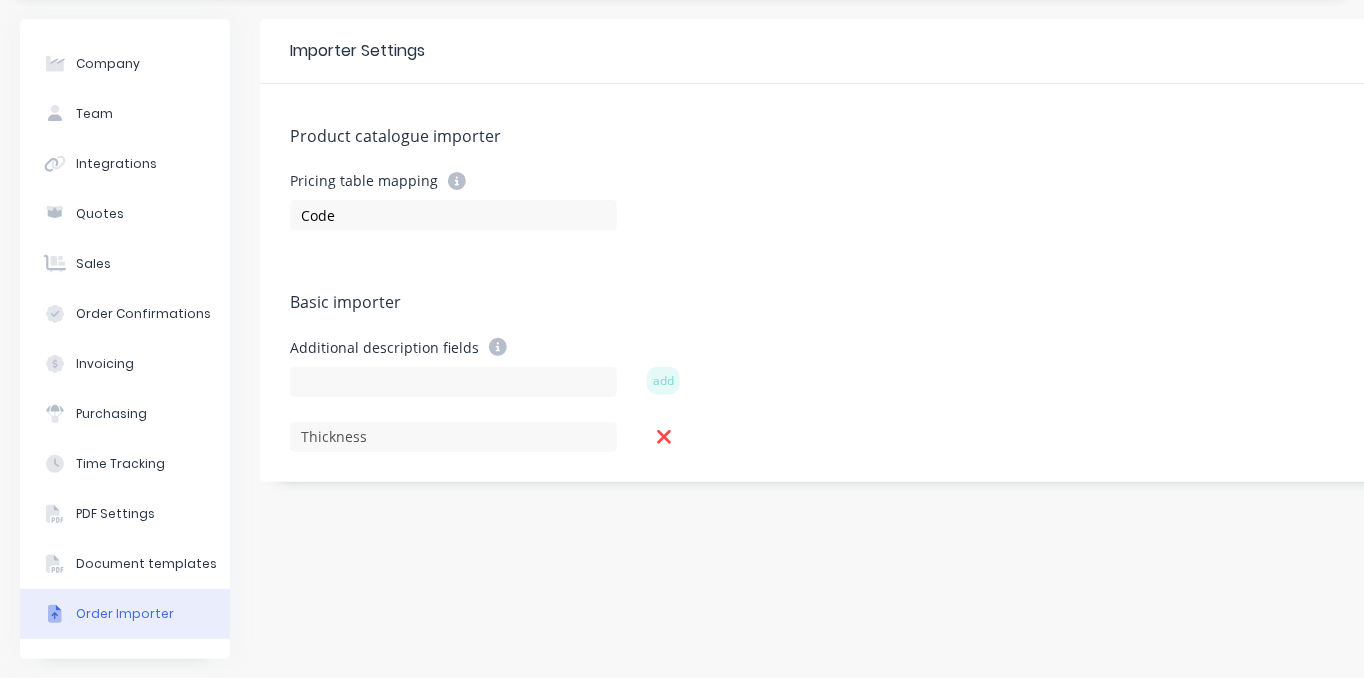 click 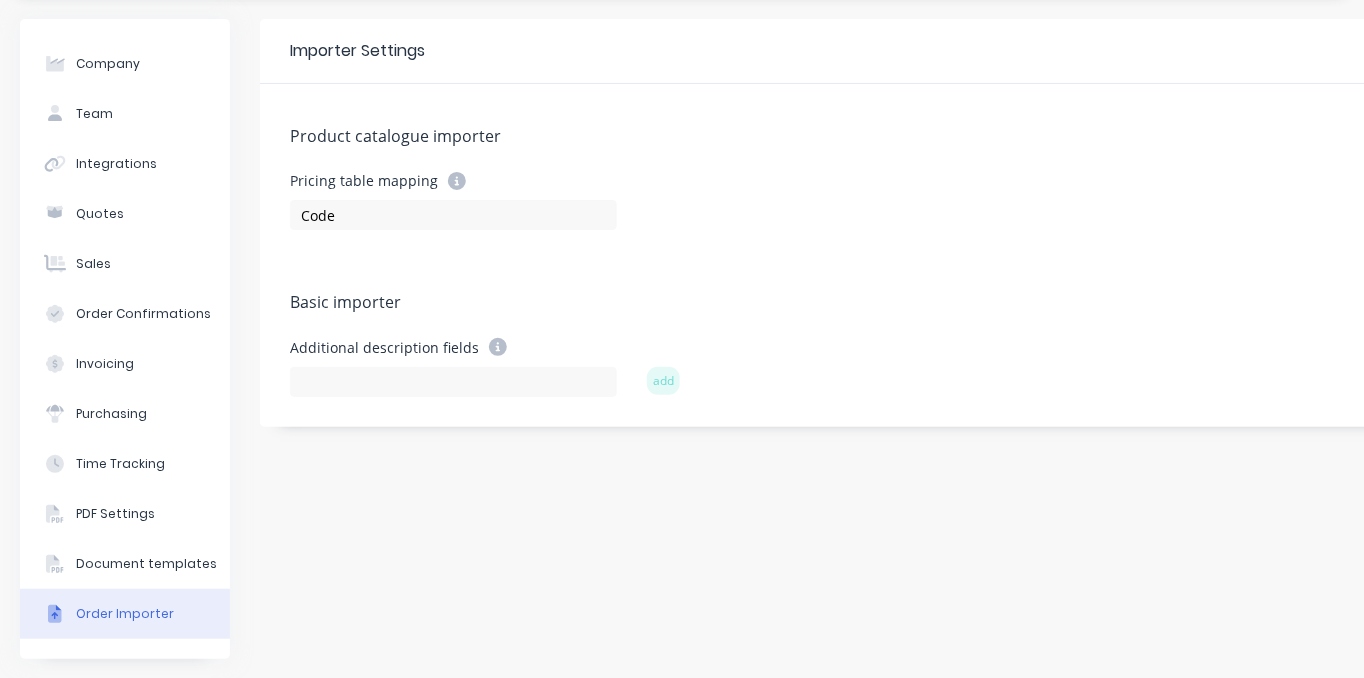 click on "Importer Settings Product catalogue importer Pricing table mapping Code Basic importer Additional description fields add" at bounding box center (835, 339) 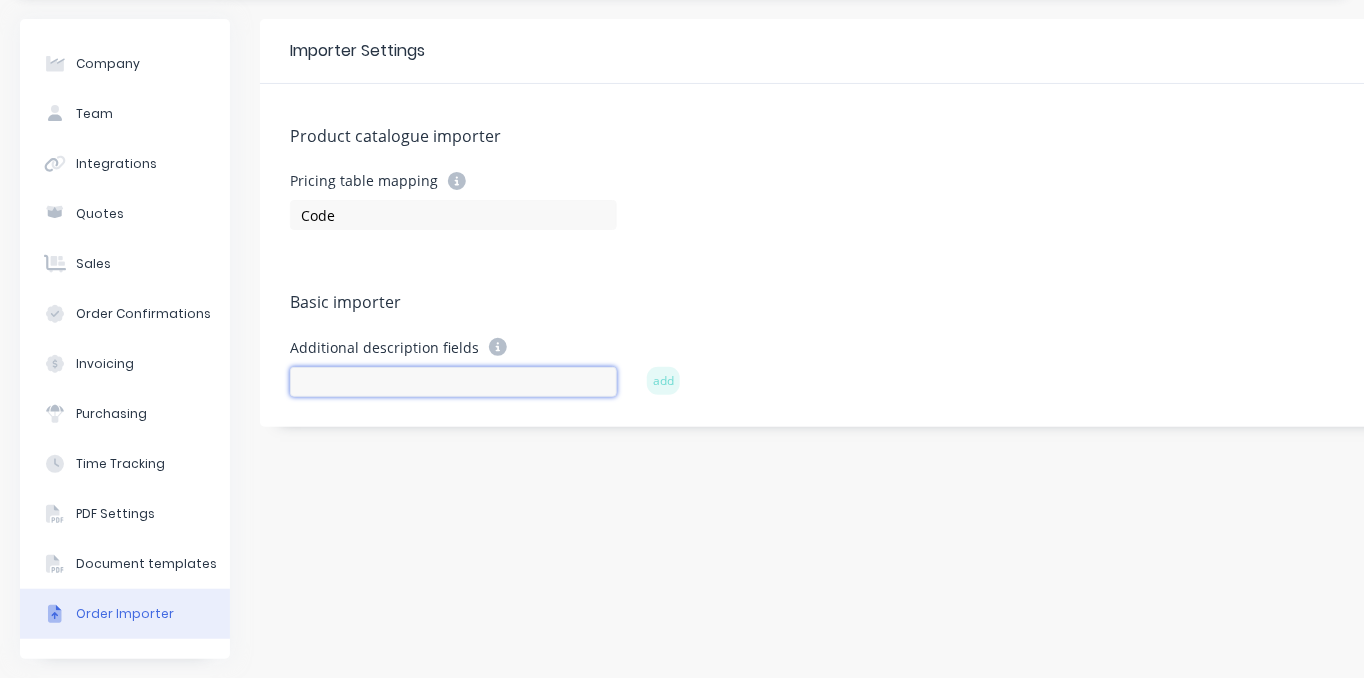 click at bounding box center [453, 382] 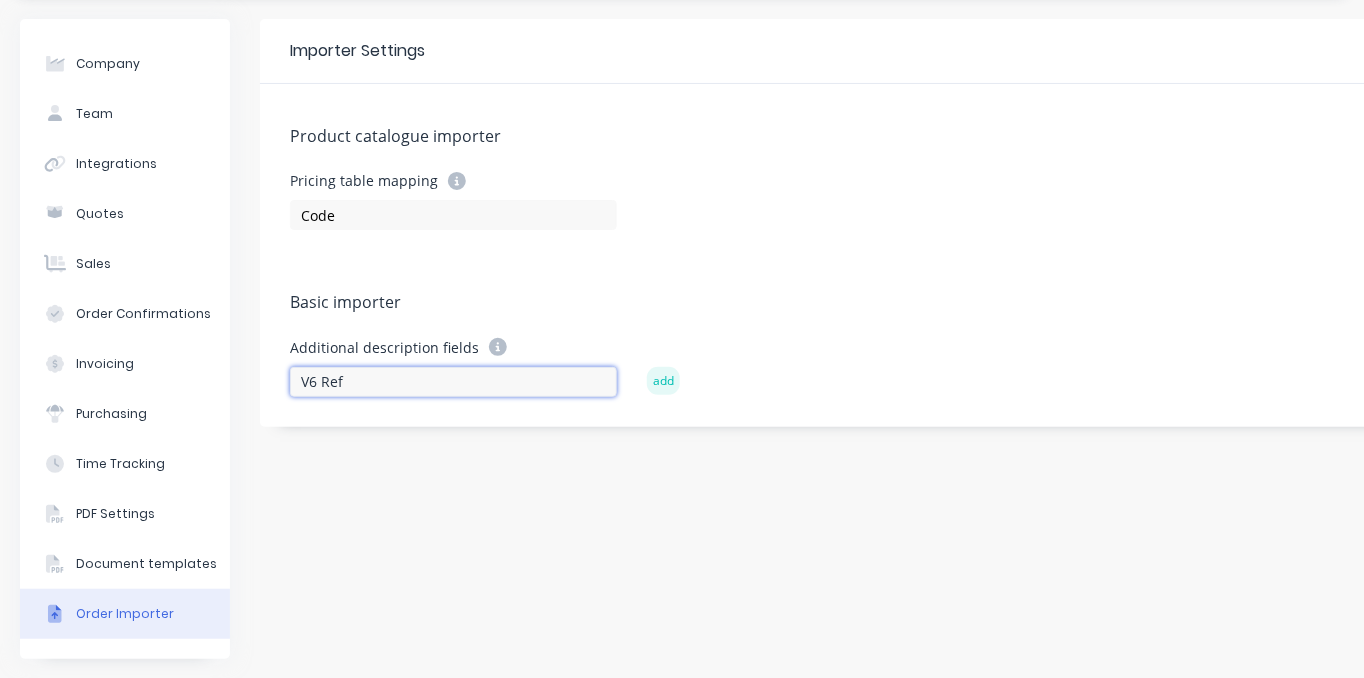 type on "V6 Ref" 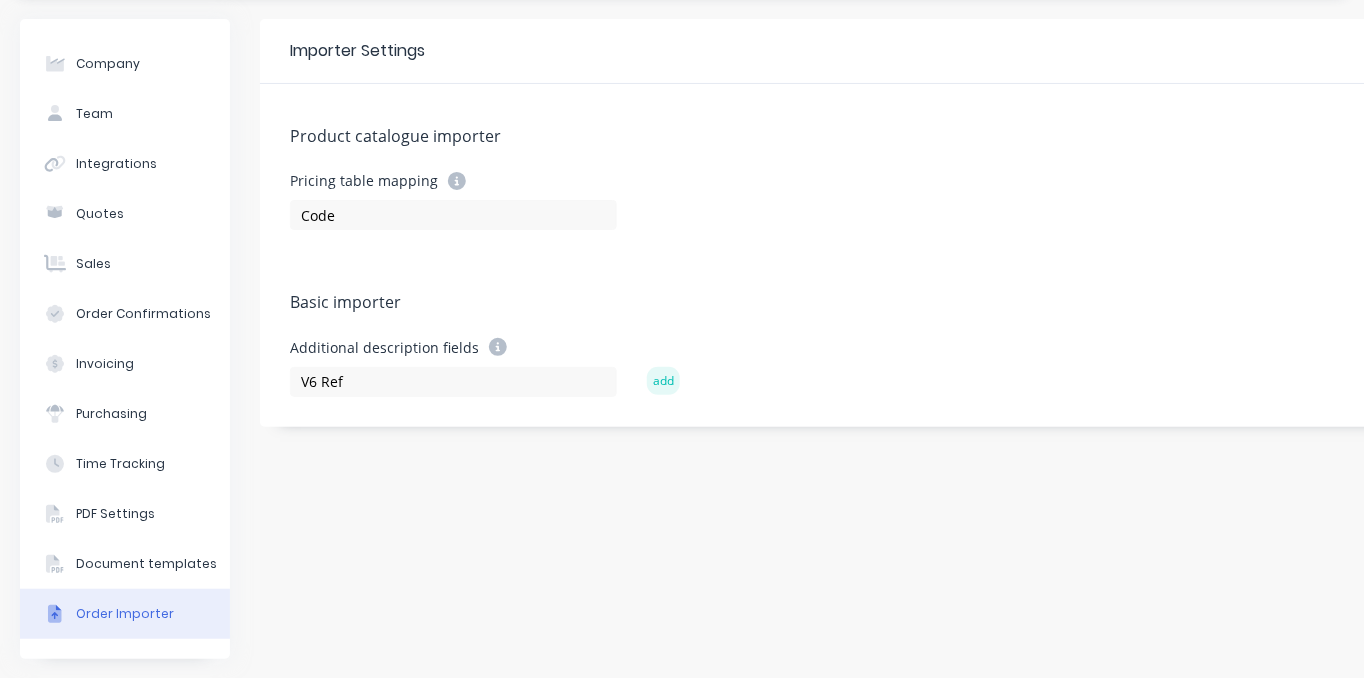 click on "add" at bounding box center (663, 381) 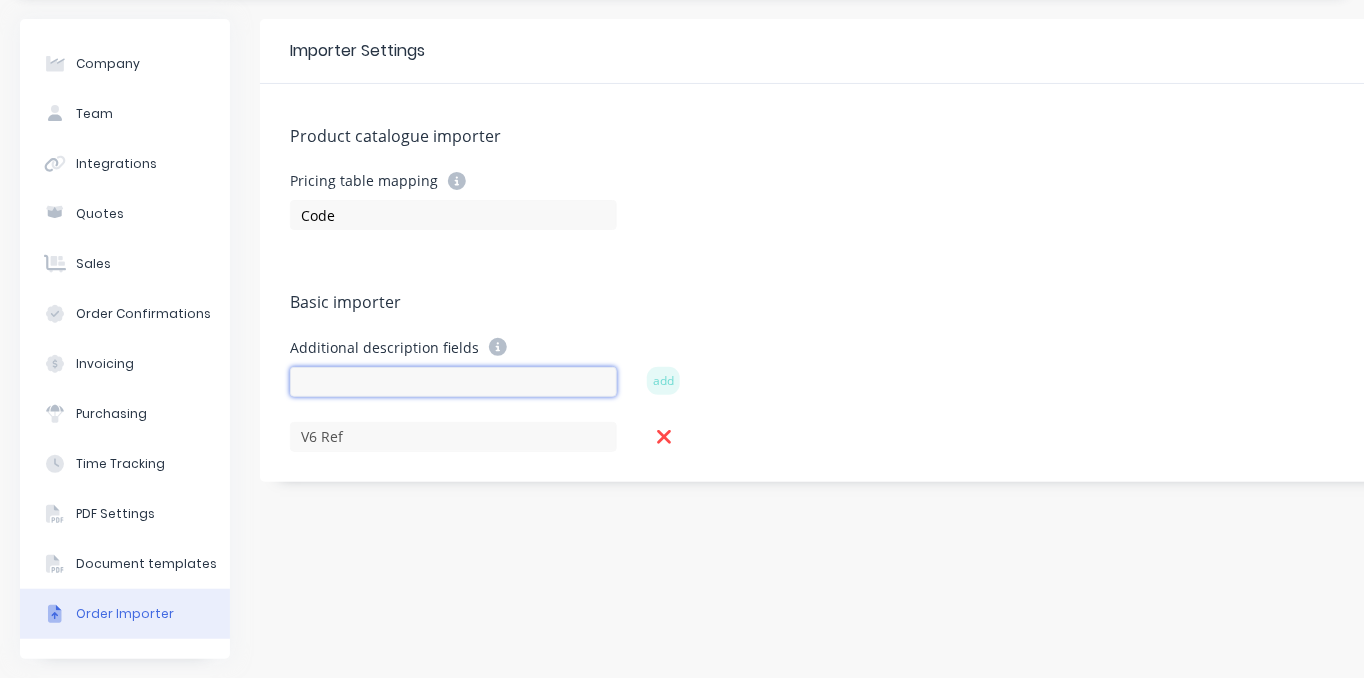 click at bounding box center [453, 382] 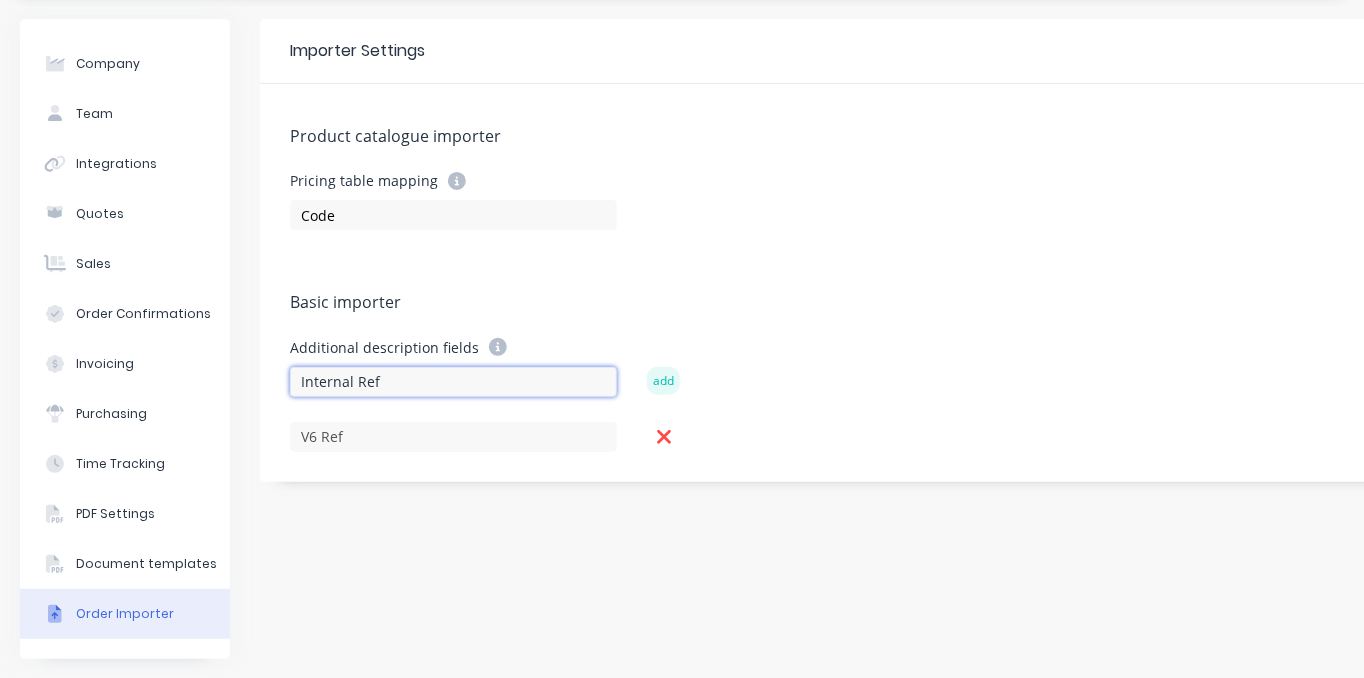 type on "Internal Ref" 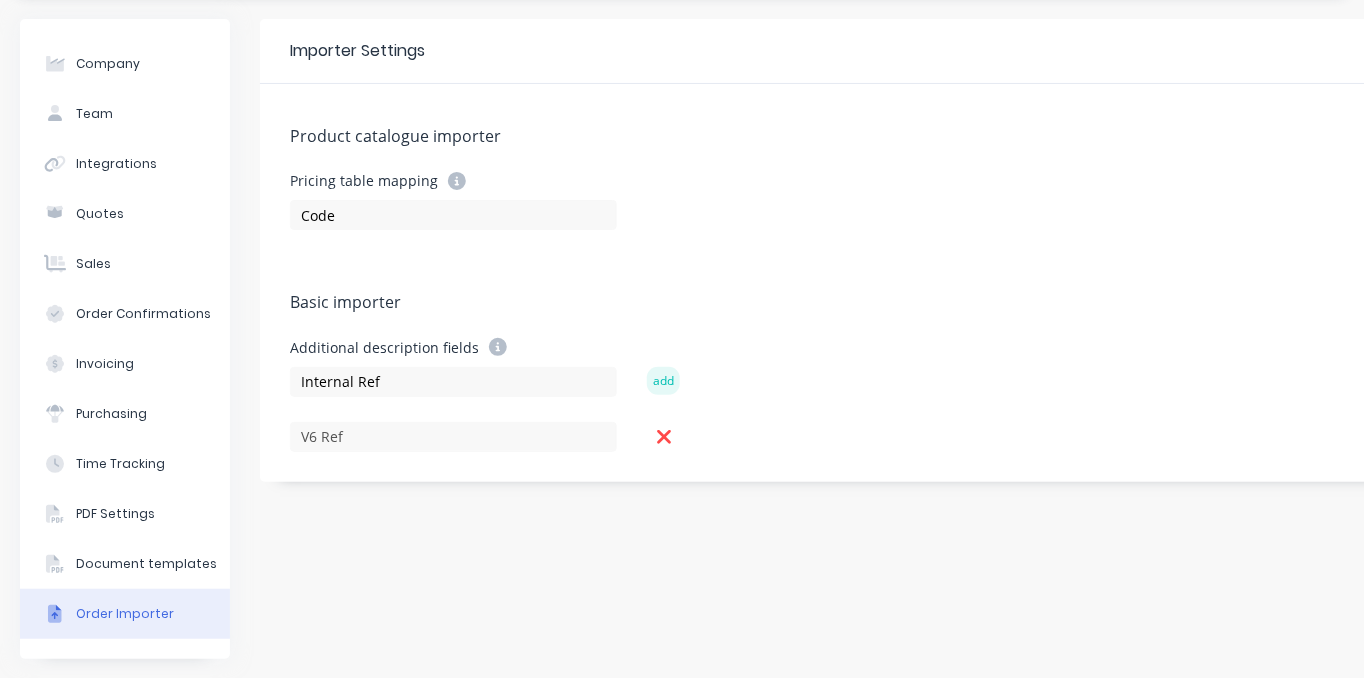 click on "add" at bounding box center (663, 381) 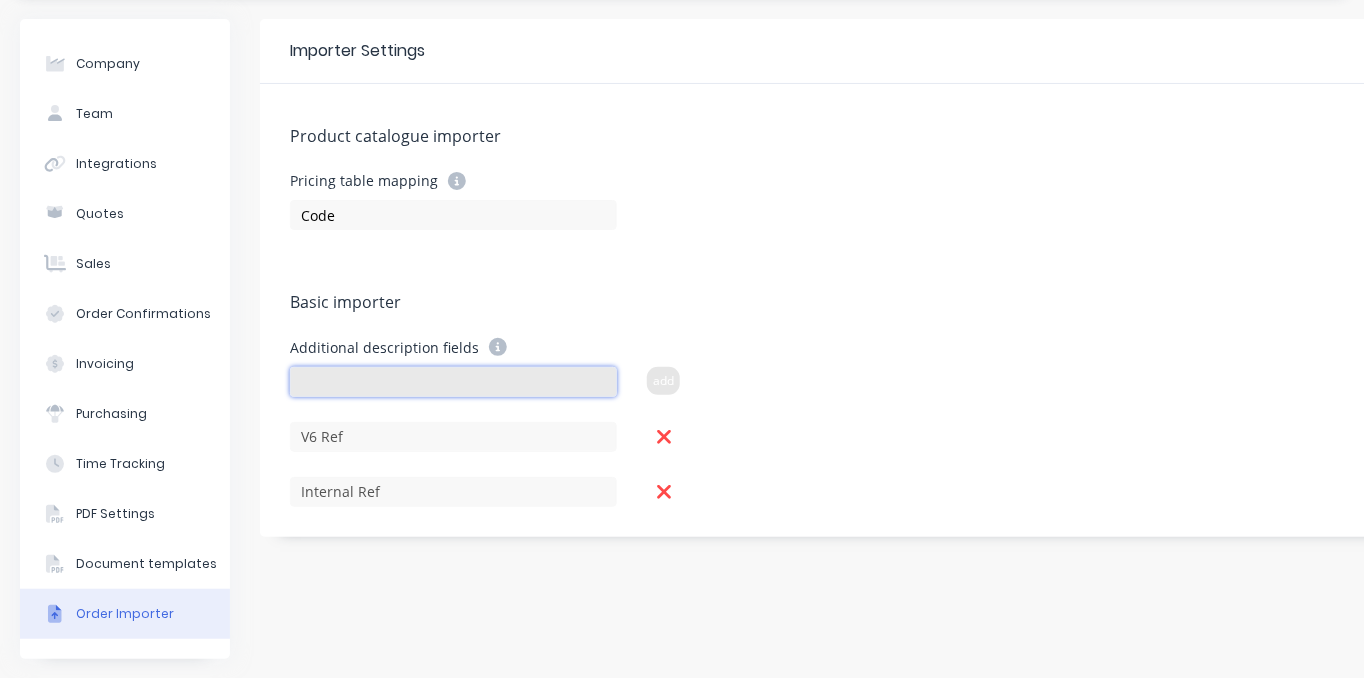 click at bounding box center (453, 382) 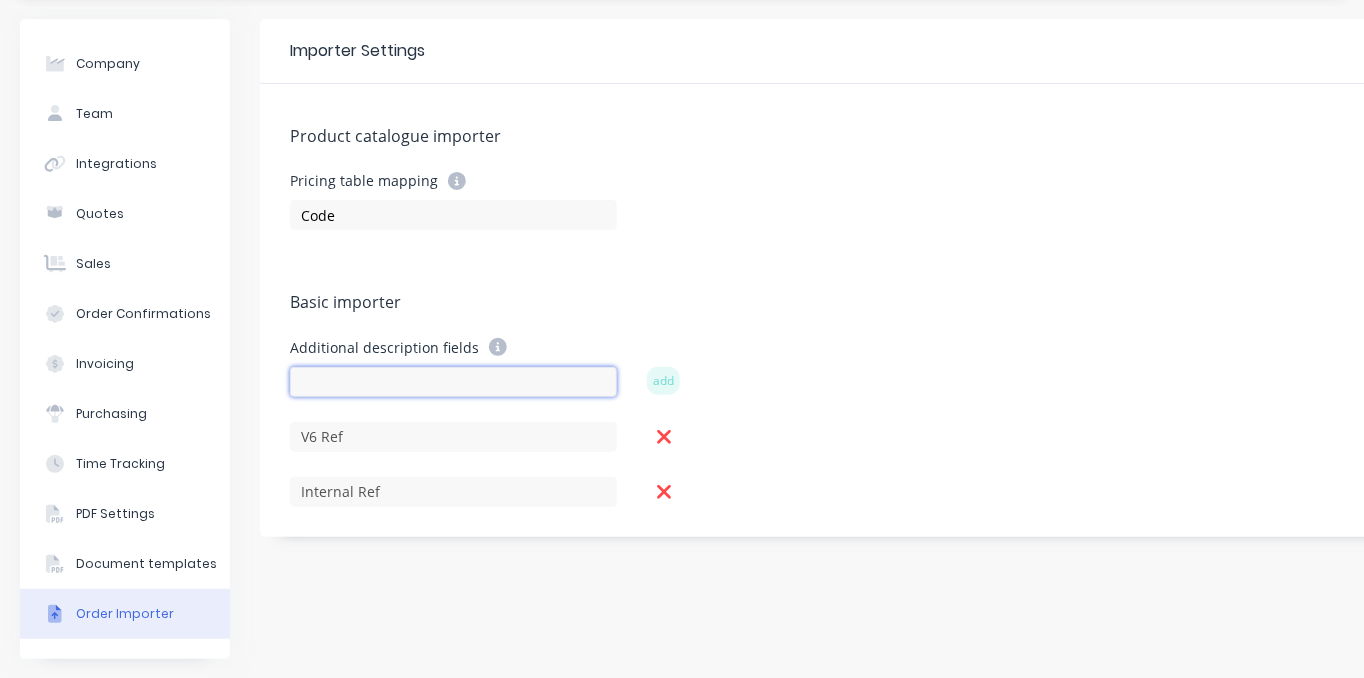 type on "C" 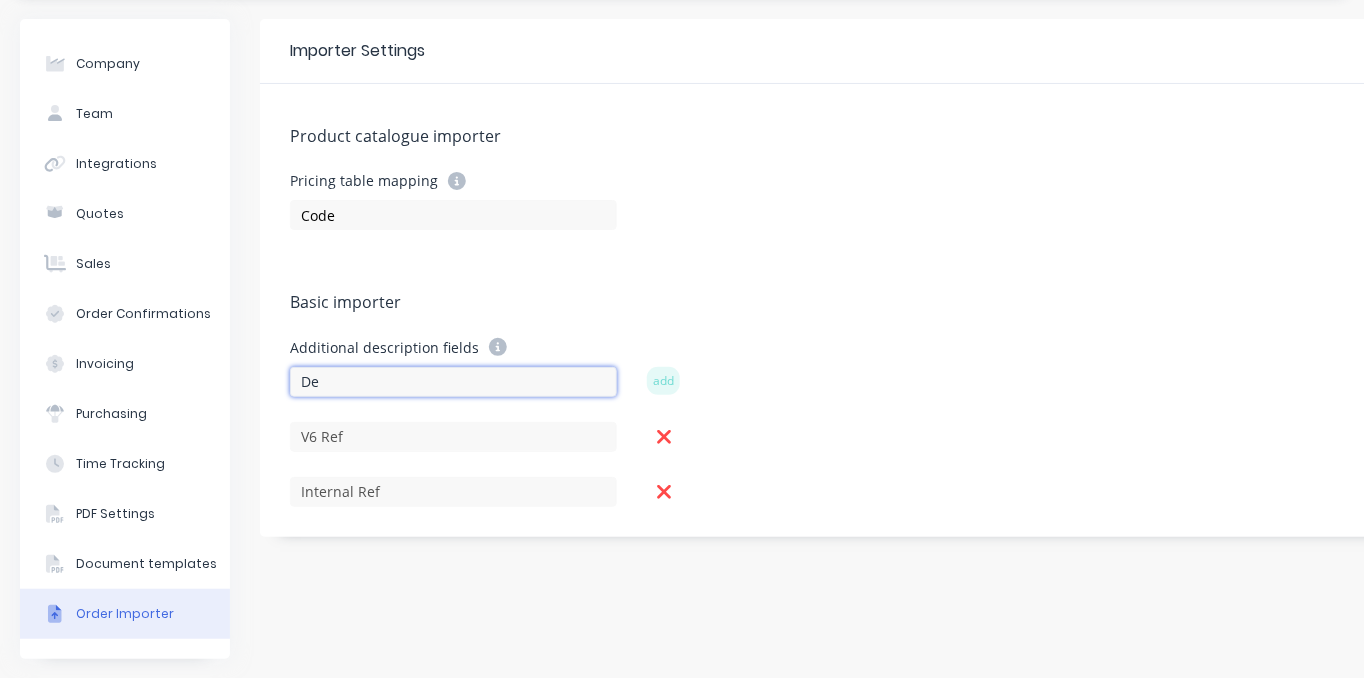 type on "D" 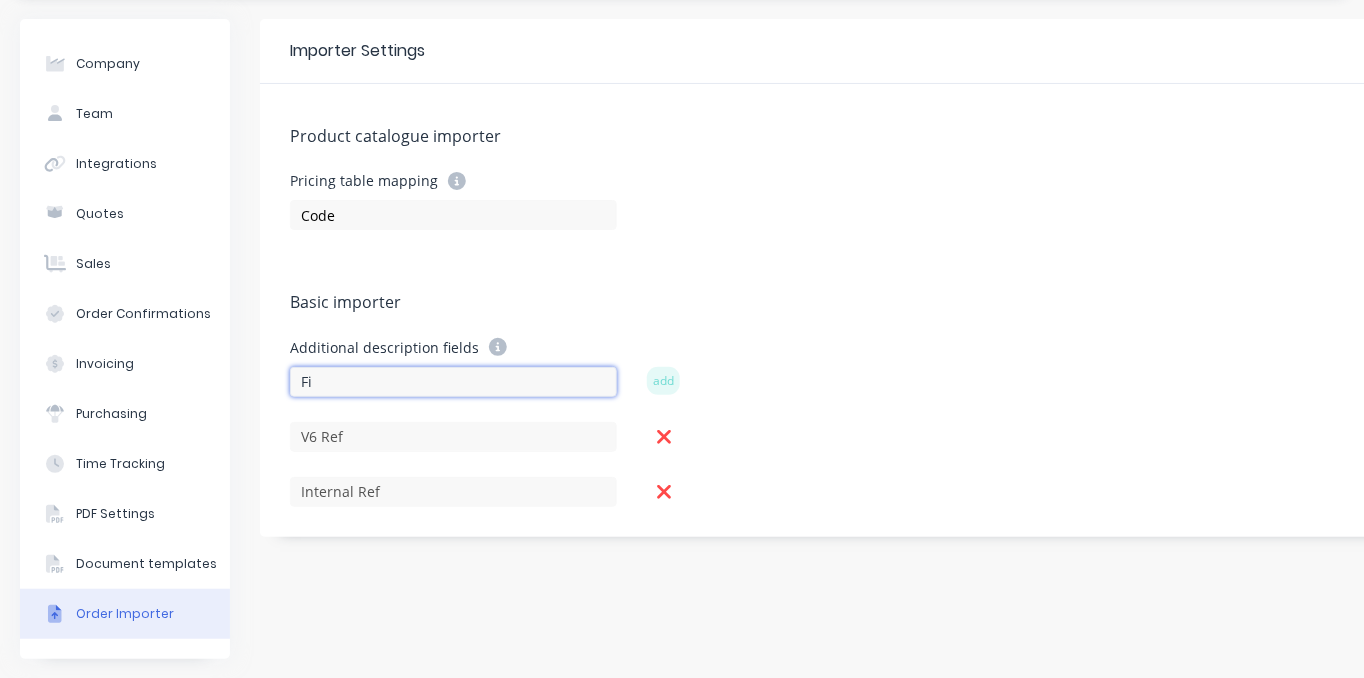 type on "F" 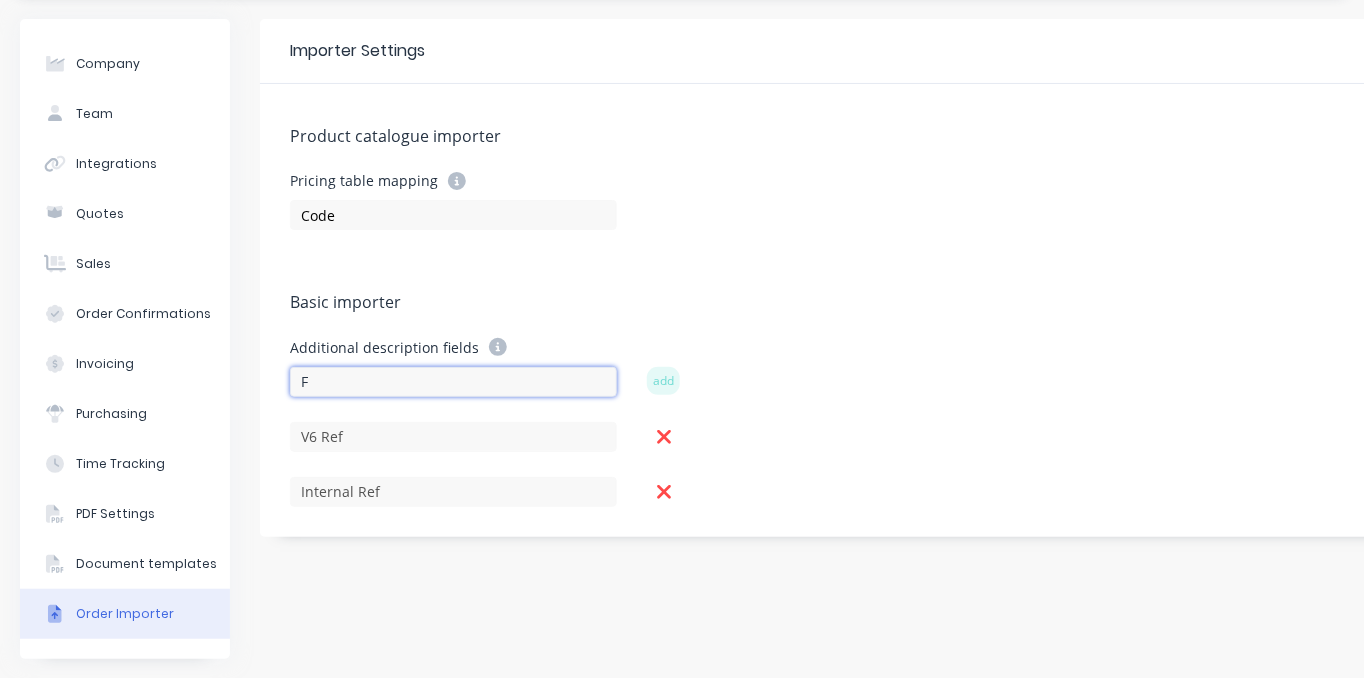 type 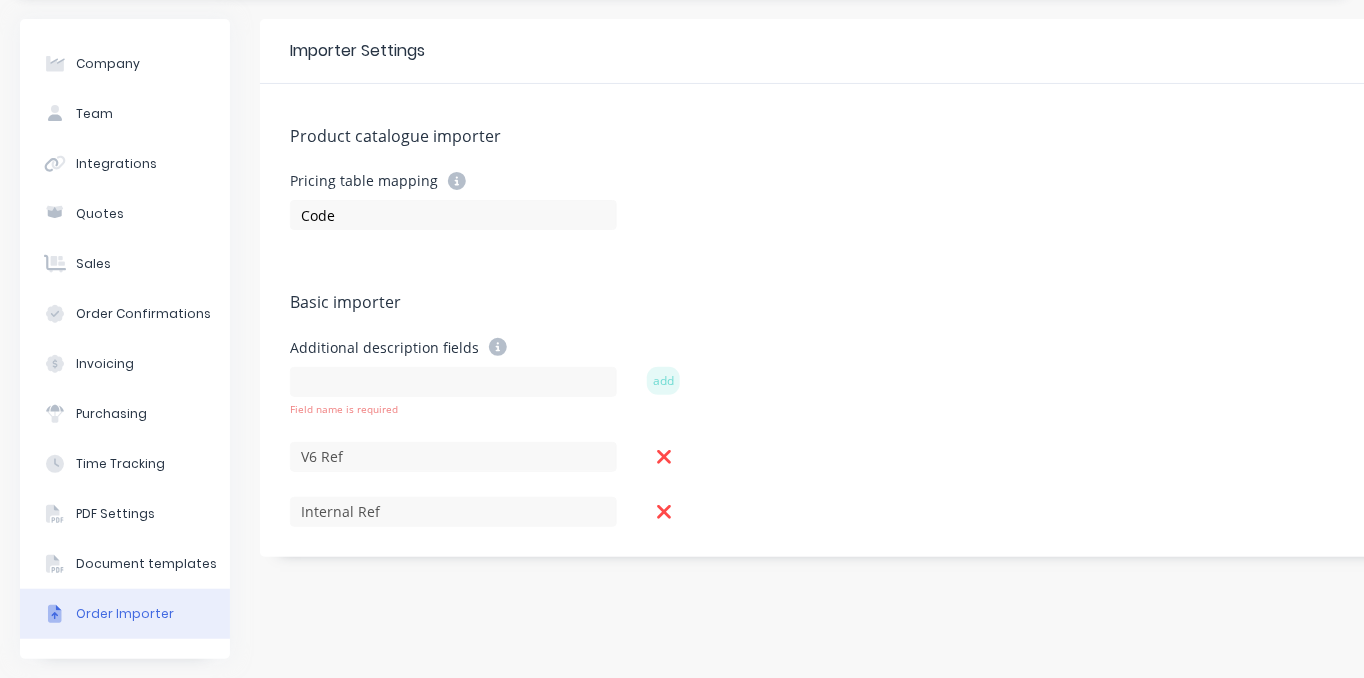click on "Basic importer" at bounding box center [835, 304] 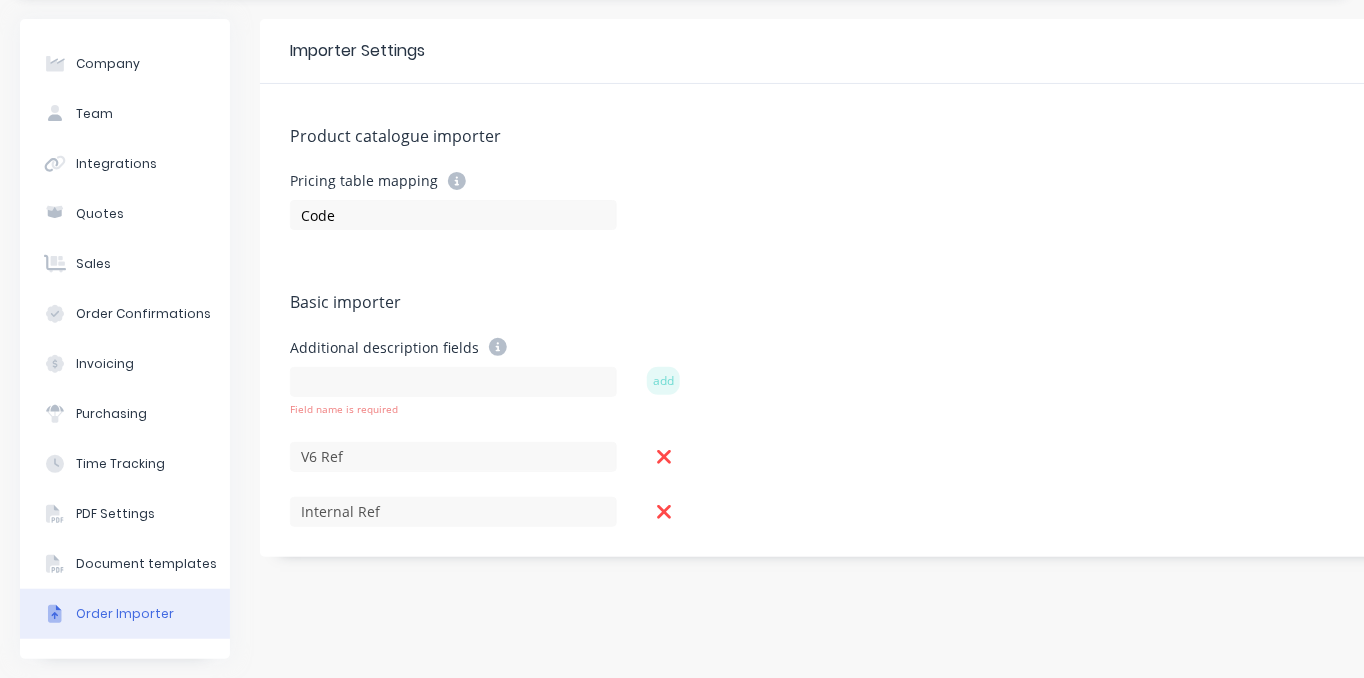 scroll, scrollTop: 0, scrollLeft: 0, axis: both 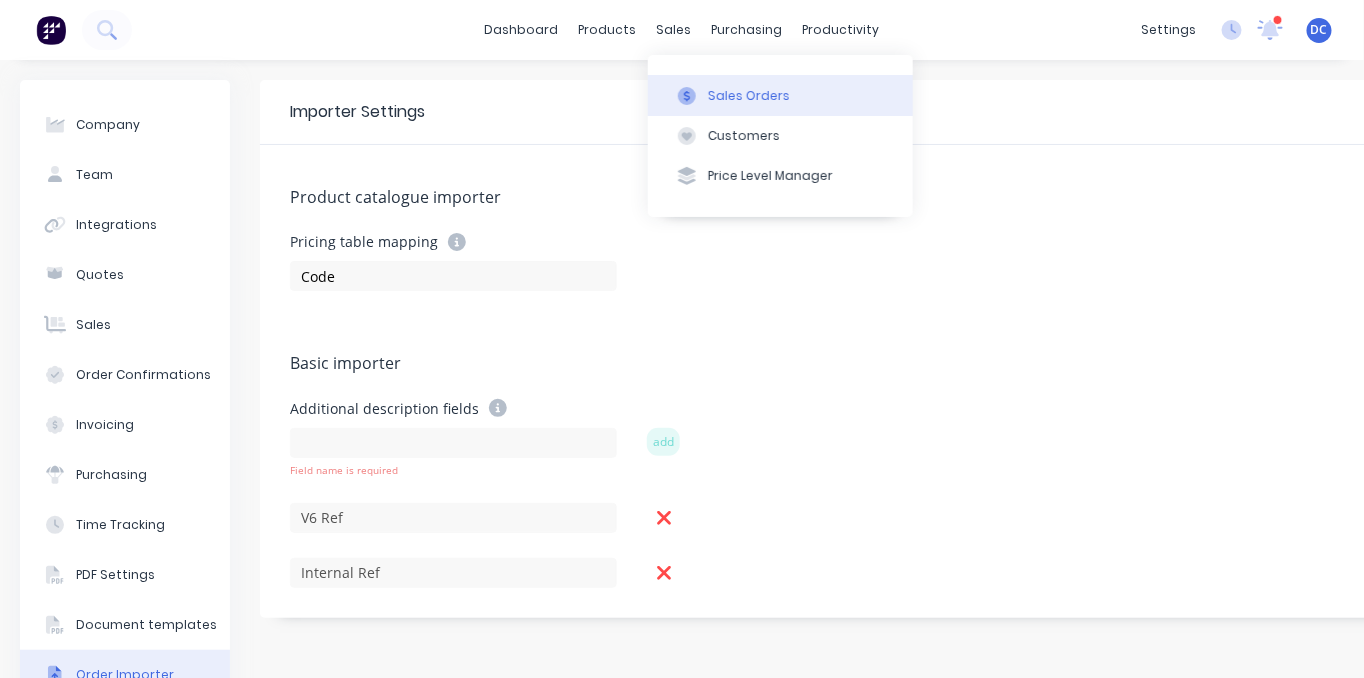 click 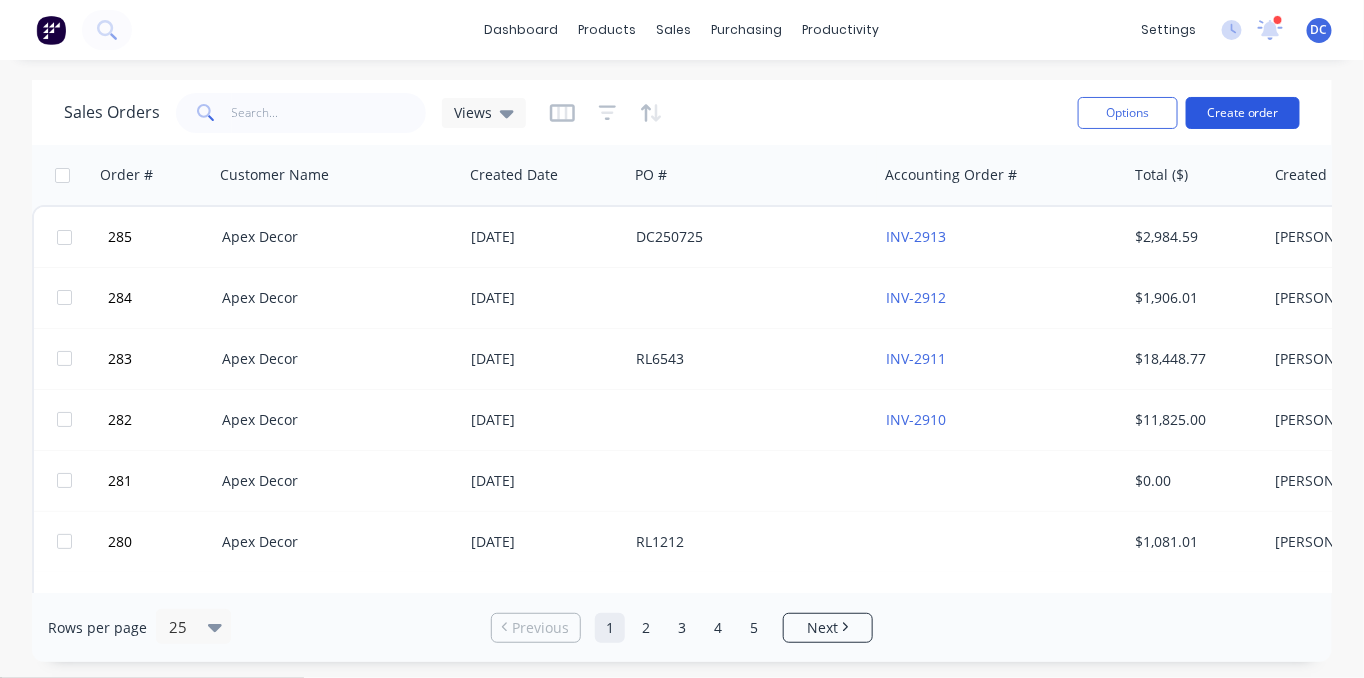 click on "Create order" at bounding box center [1243, 113] 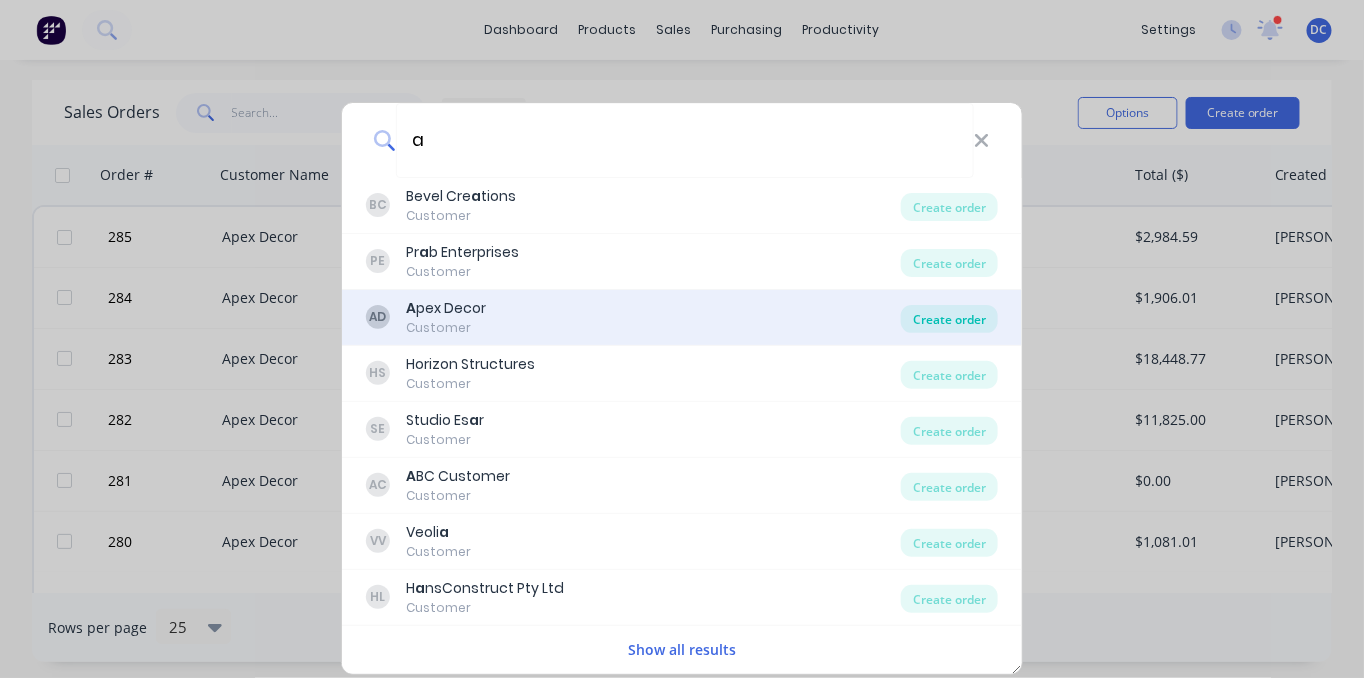 type on "a" 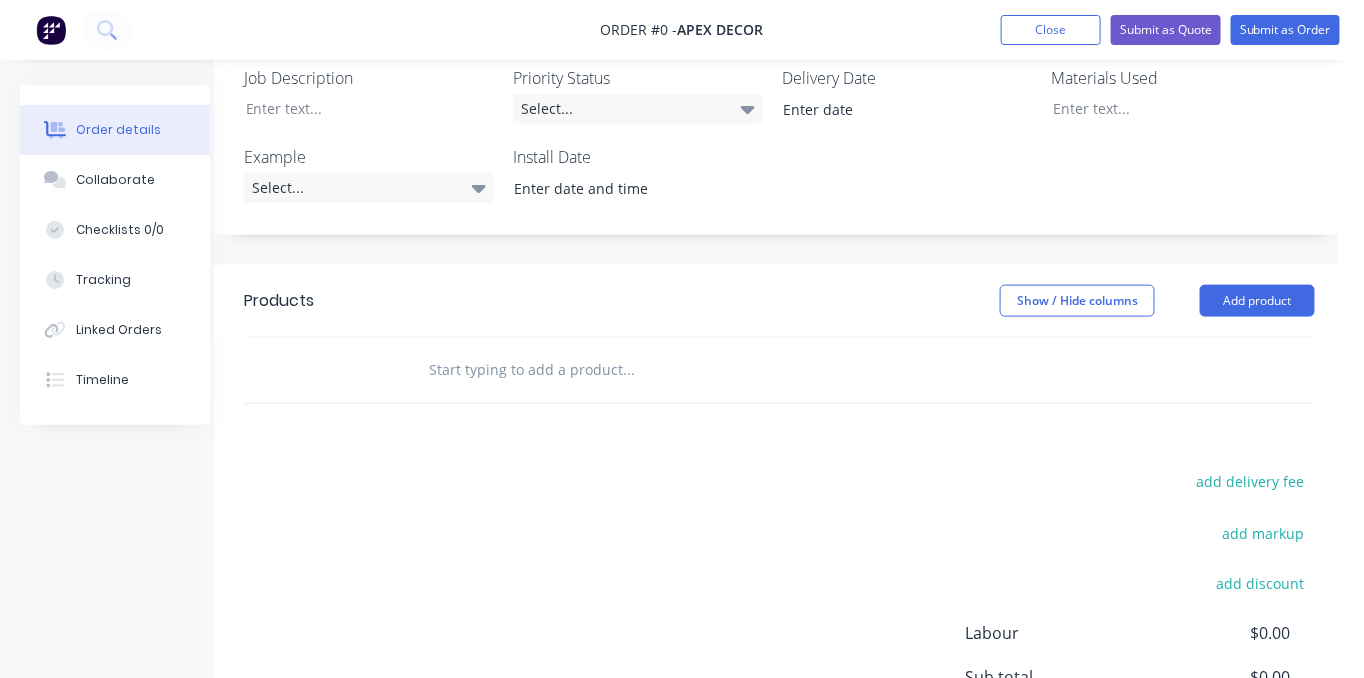 scroll, scrollTop: 677, scrollLeft: 26, axis: both 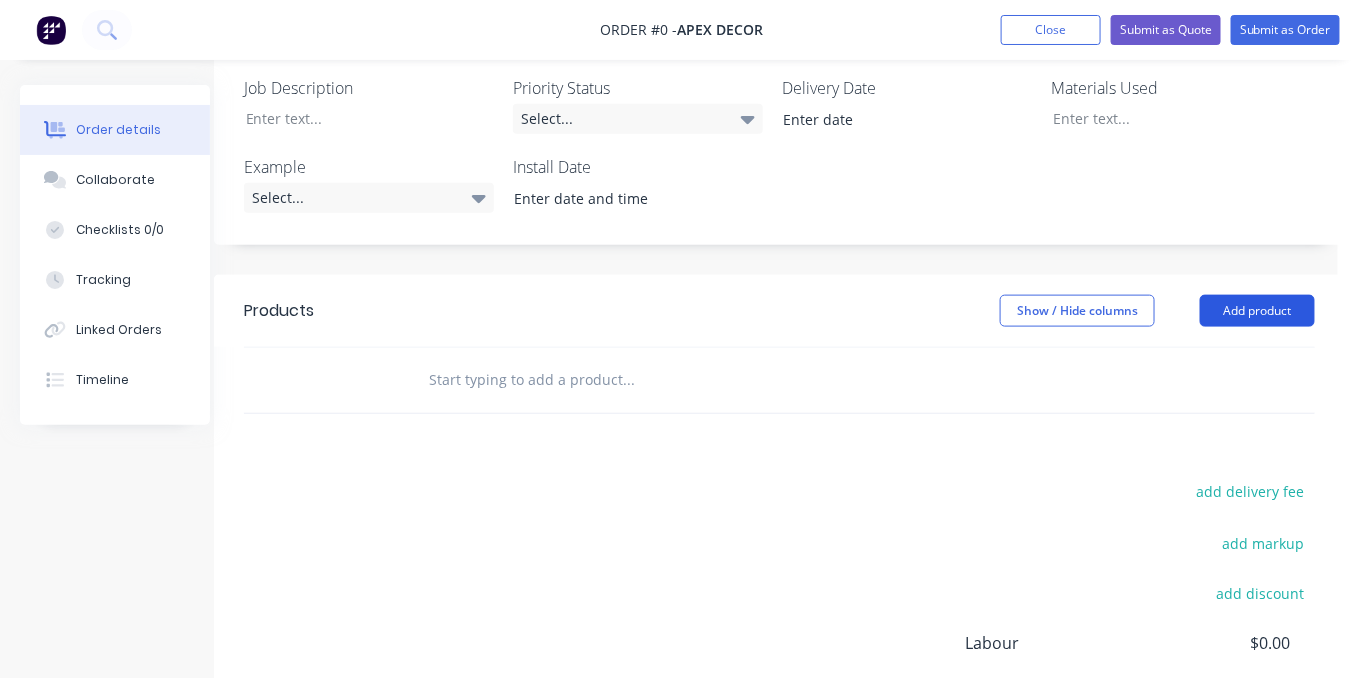 click on "Add product" at bounding box center [1257, 311] 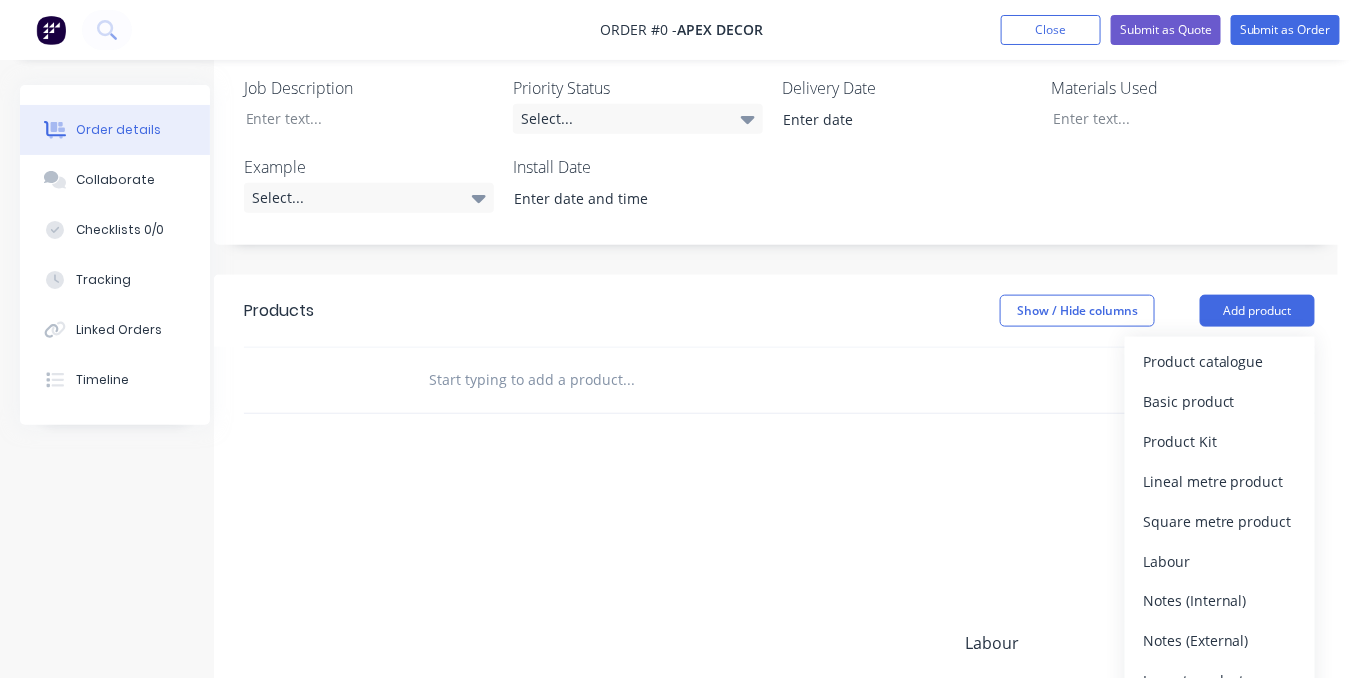 click on "Import products" at bounding box center (1220, 681) 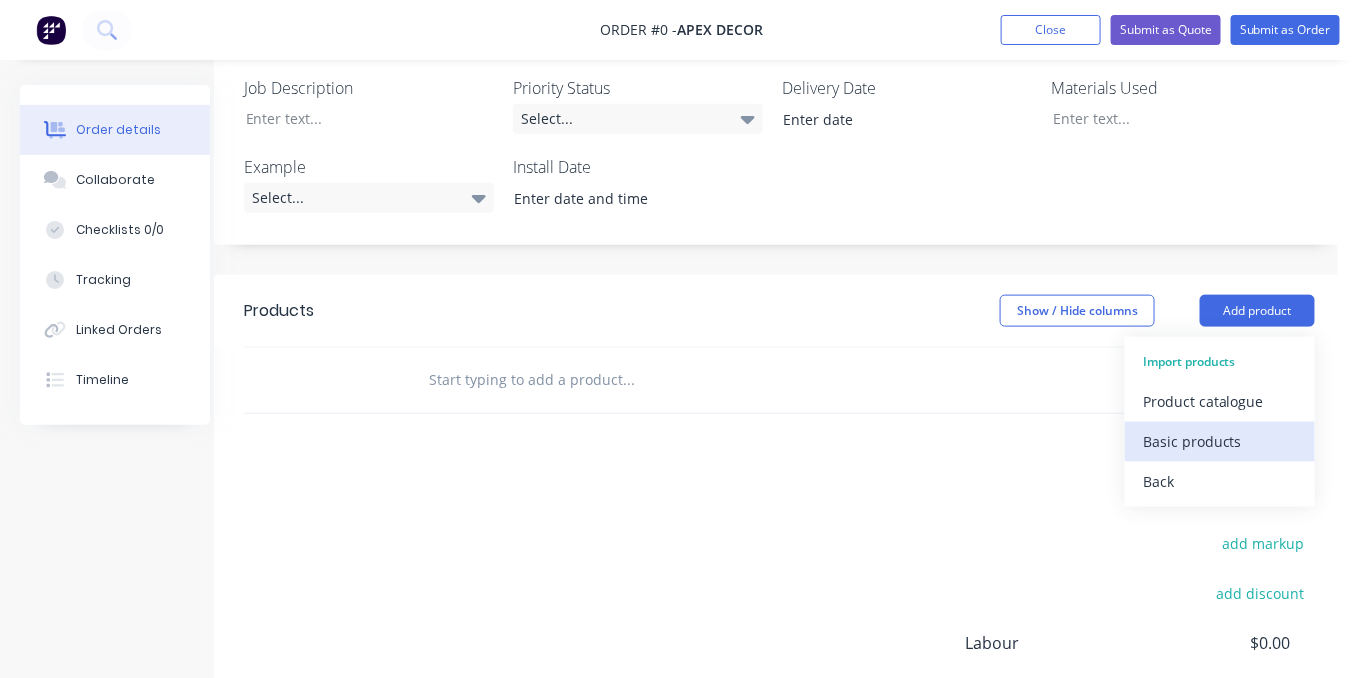 click on "Basic products" at bounding box center [1220, 441] 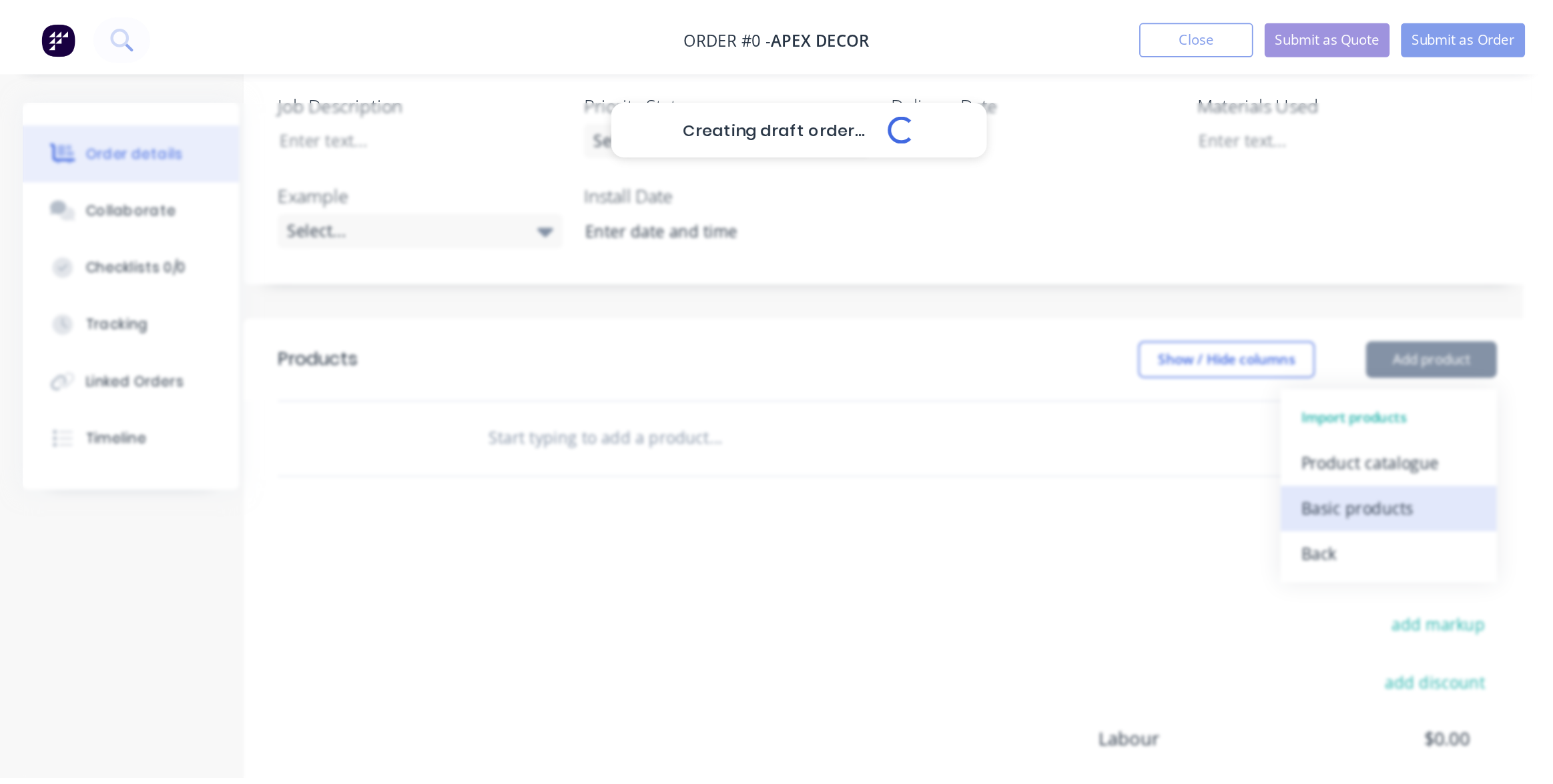 scroll, scrollTop: 0, scrollLeft: 0, axis: both 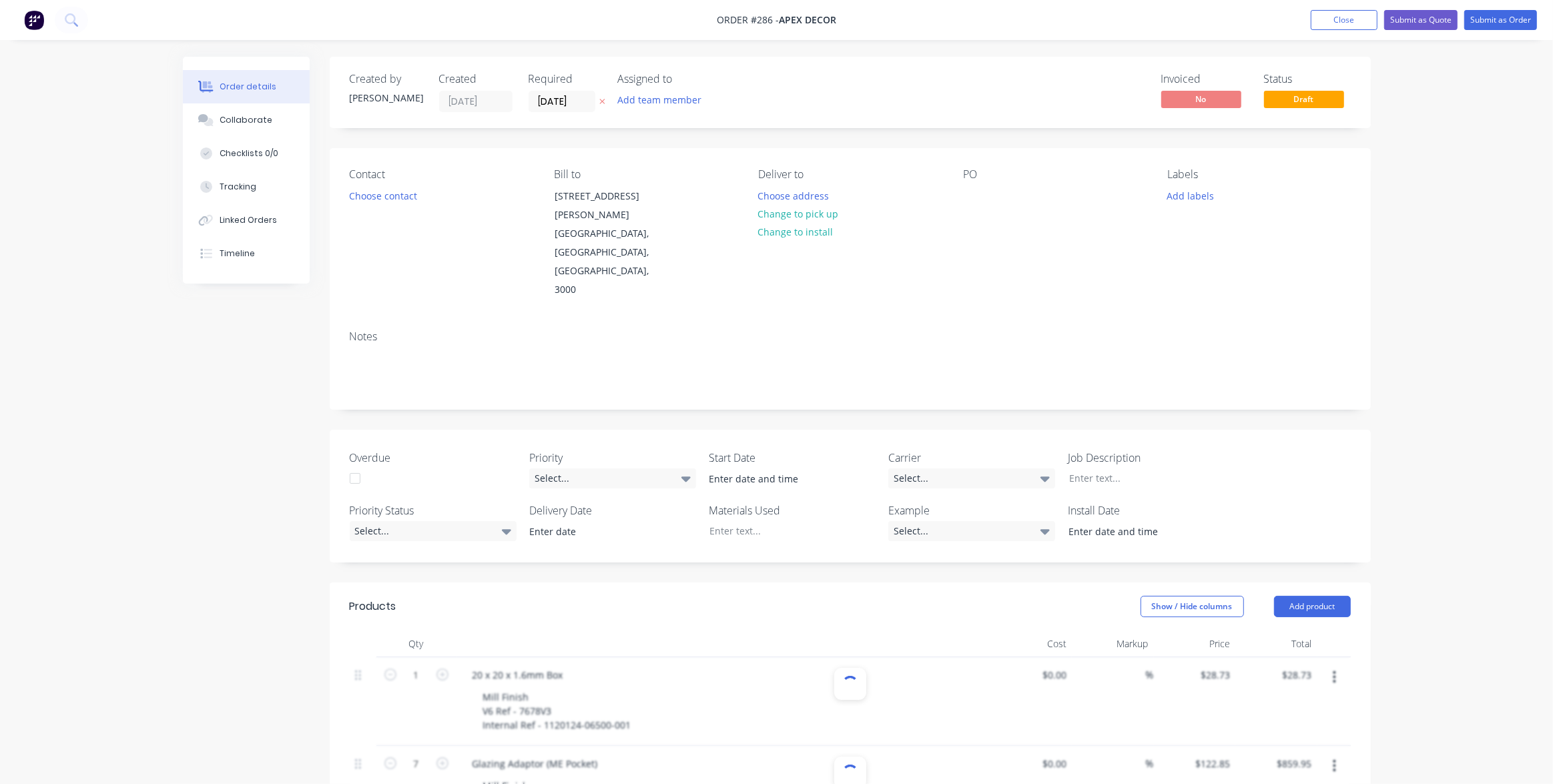 type on "54" 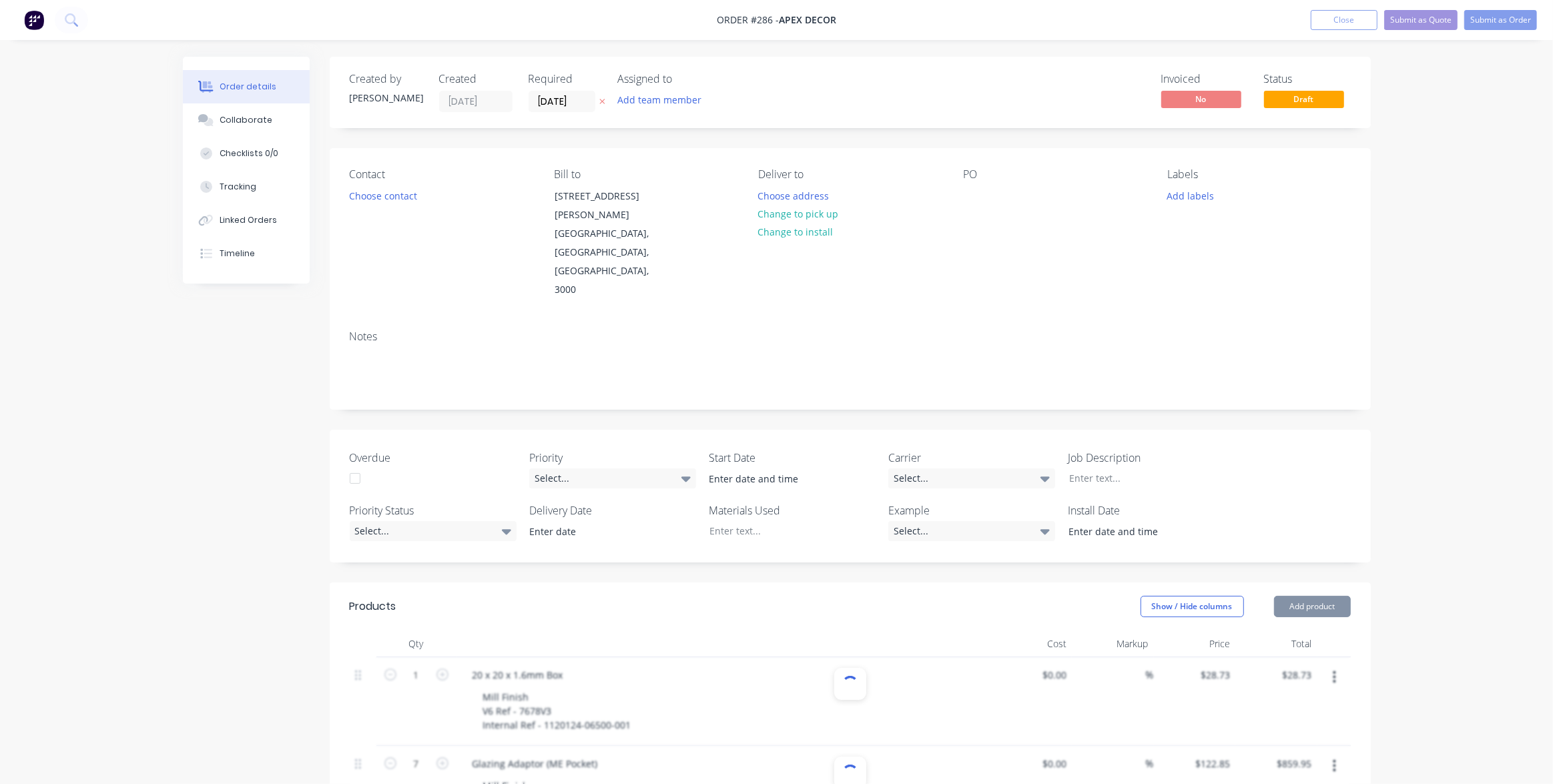 type on "29" 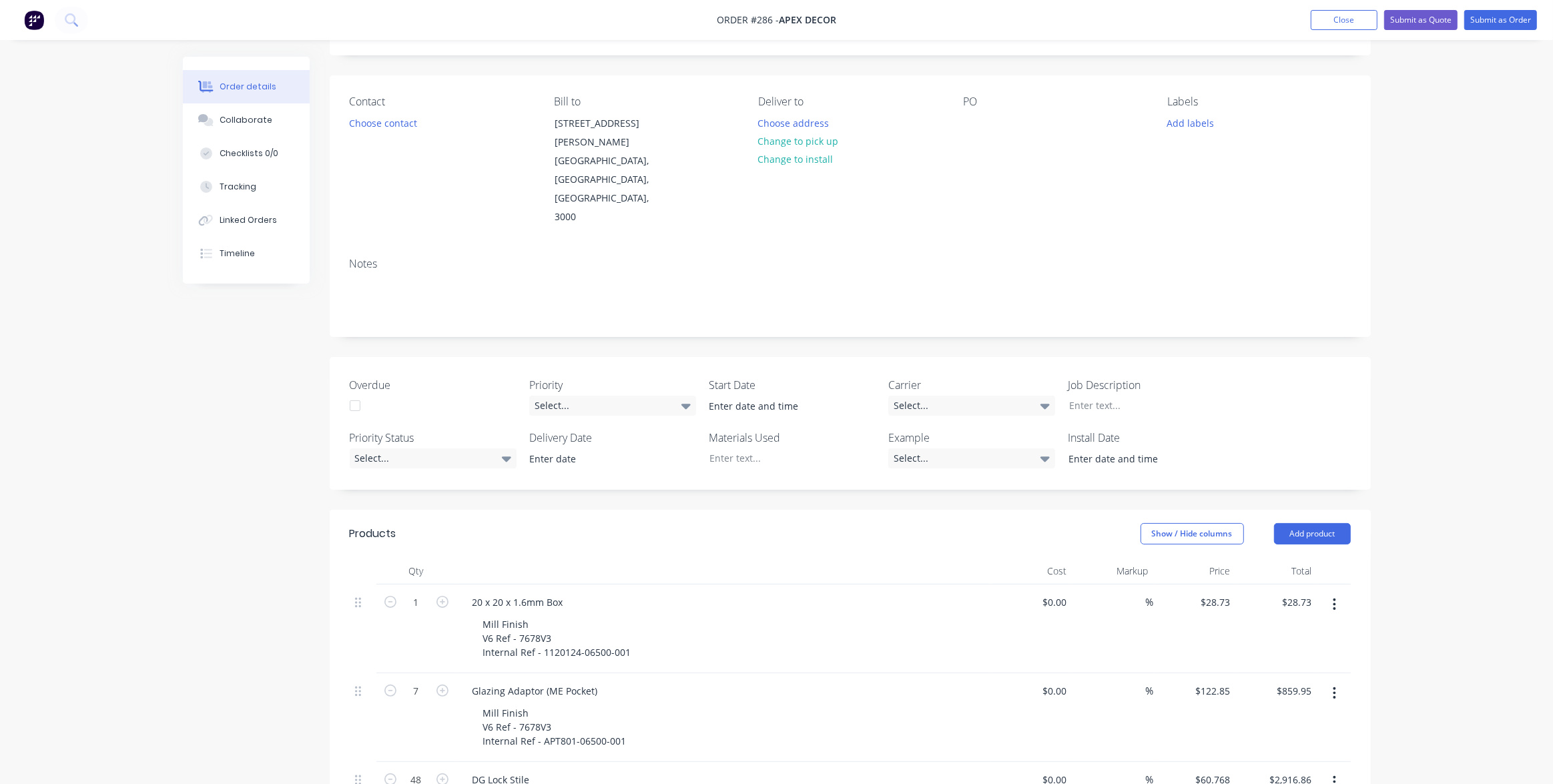 scroll, scrollTop: 0, scrollLeft: 0, axis: both 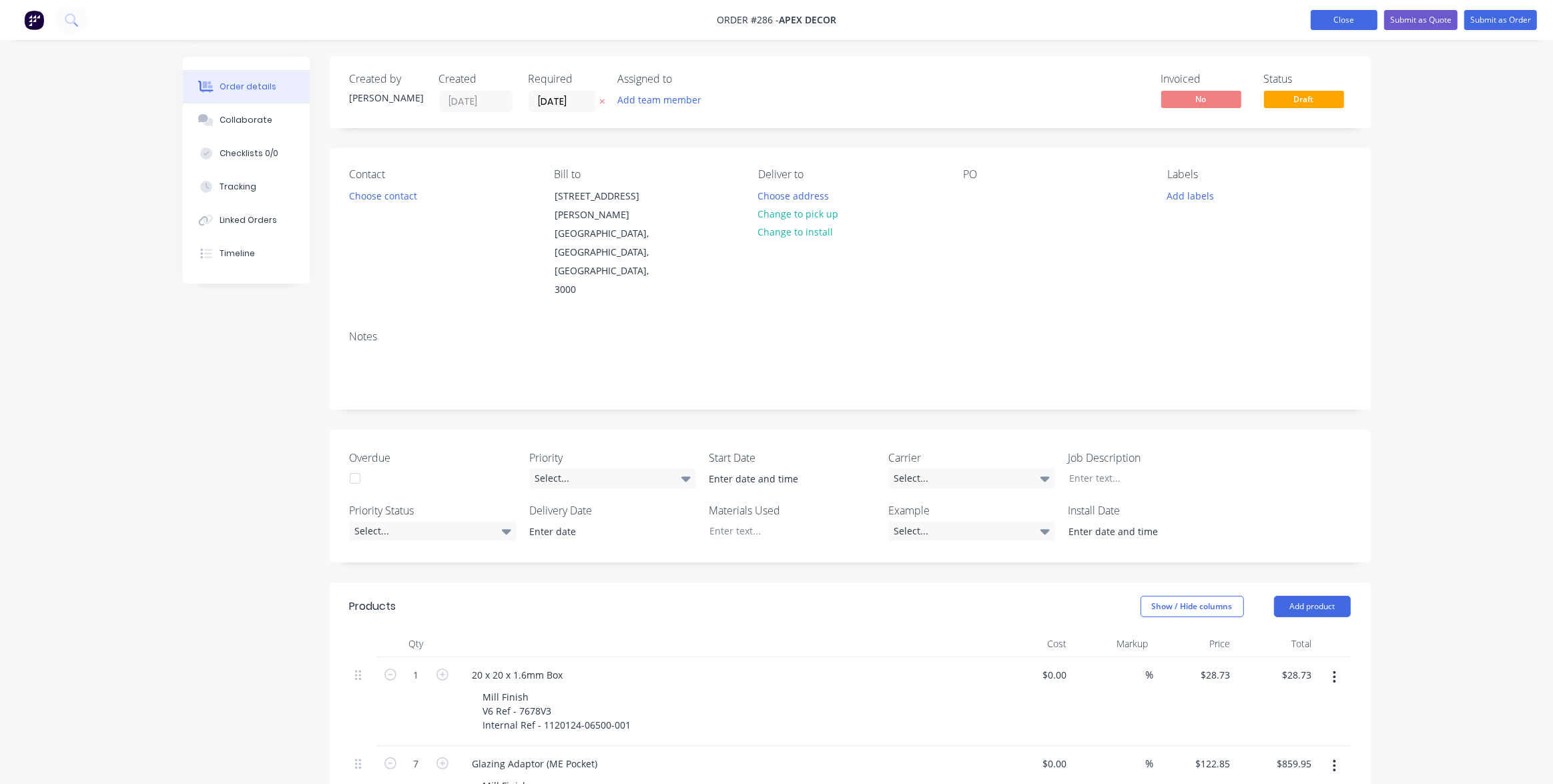 click on "Close" at bounding box center [1344, 20] 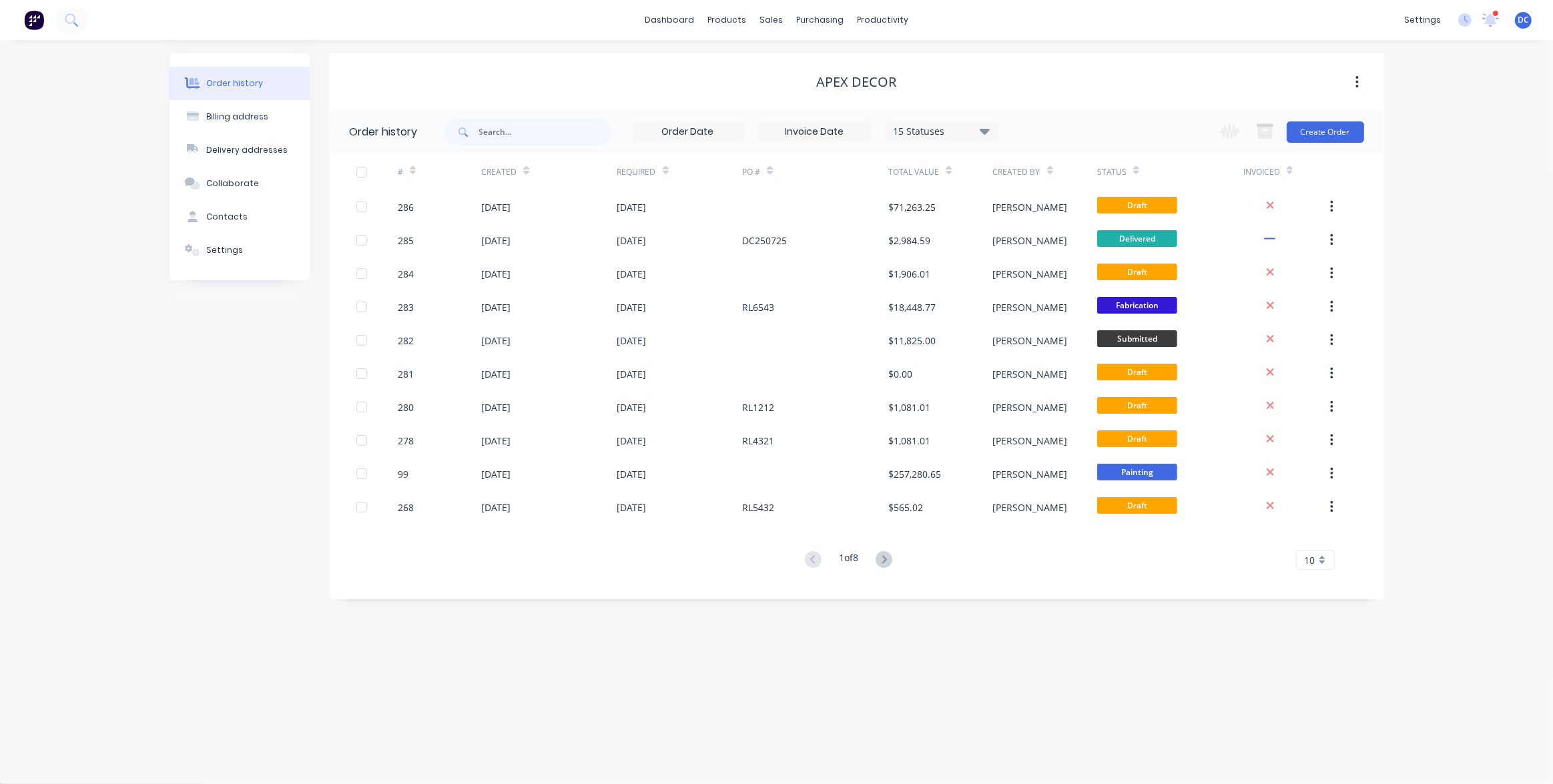 click at bounding box center [34, 20] 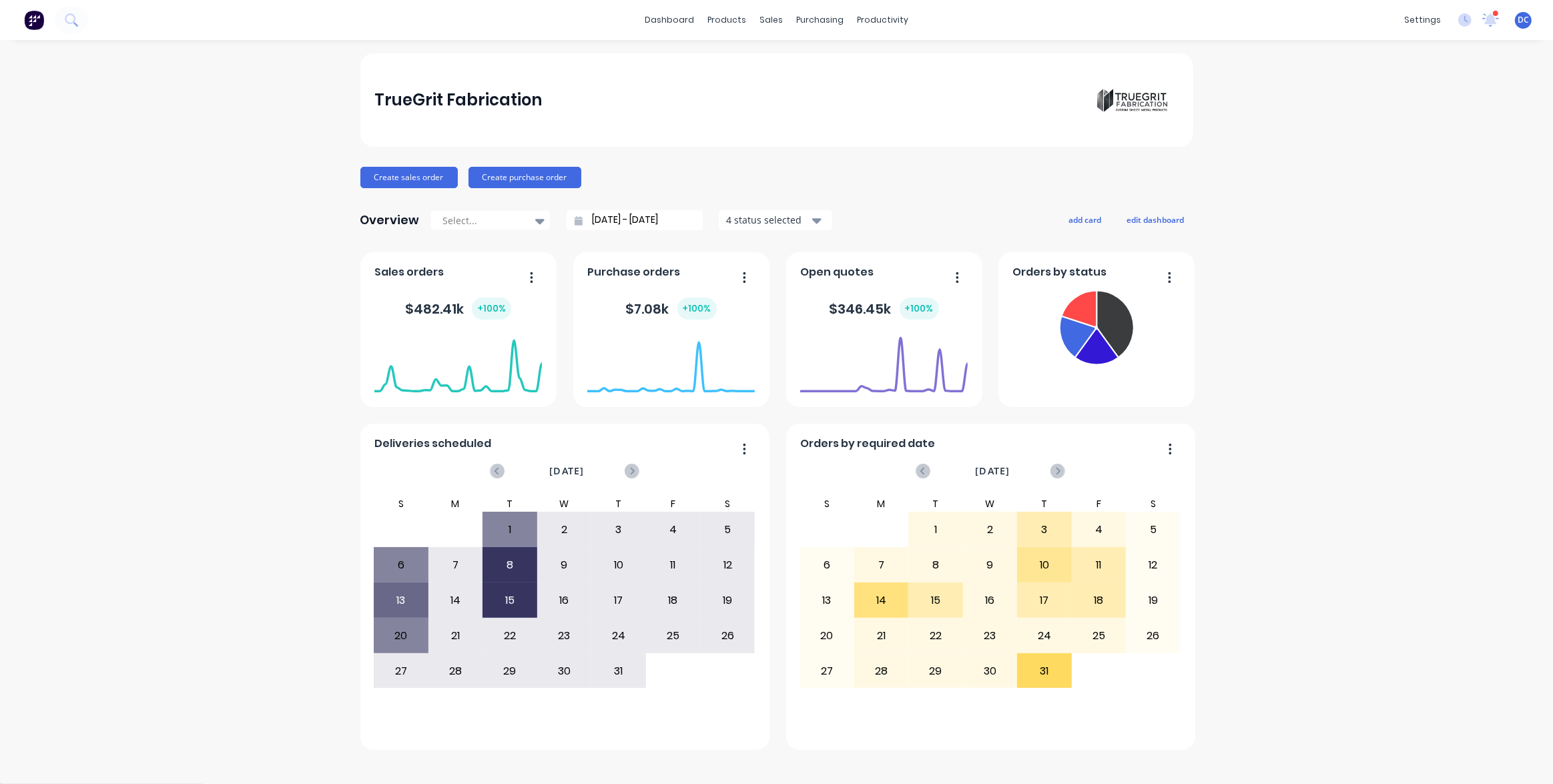 click on "TrueGrit Fabrication Create sales order   Create purchase order   Overview Select... [DATE] - [DATE] 4 status selected add card   edit dashboard   Orders by required date   [DATE] S M T W T F S 1 2 3 4 5 6 7 8 9 10 11 12 13 14 15 16 17 18 19 20 21 22 23 24 25 26 27 28 29 30 1 2 3 4 5 6 7 8 9 10 11 12 S M T W T F S 29 30 1 2 3 4 5 6 7 8 9 10 11 12 13 14 15 16 17 18 19 20 21 22 23 24 25 26 27 28 29 30 31 1 2 3 4 5 6 7 8 9 S M T W T F S 27 28 29 30 31 1 2 3 4 5 6 7 8 9 10 11 12 13 14 15 16 17 18 19 20 21 22 23 24 25 26 27 28 29 30 31 1 2 3 4 5 6 Orders by status   Purchase orders   $ 7.08k   + 100 % Sales orders   $ 482.41k   + 100 % Open quotes   $ 346.45k   + 100 % Deliveries scheduled   [DATE] S M T W T F S 1 2 3 4 5 6 7 8 9 10 11 12 13 14 15 16 17 18 19 20 21 22 23 24 25 26 27 28 29 30 1 2 3 4 5 6 7 8 9 10 11 12 S M T W T F S 29 30 1 2 3 4 5 6 7 8 9 10 11 12 13 14 15 16 17 18 19 20 21 22 23 24 25 26 27 28 29 30 31 1 2 3 4 5 6 7 8 9 S M T W T F S 27 28 29 30 31 1 2 3 4 5 6 7 8 9 10 11 12 13 14 15 16" at bounding box center (776, 412) 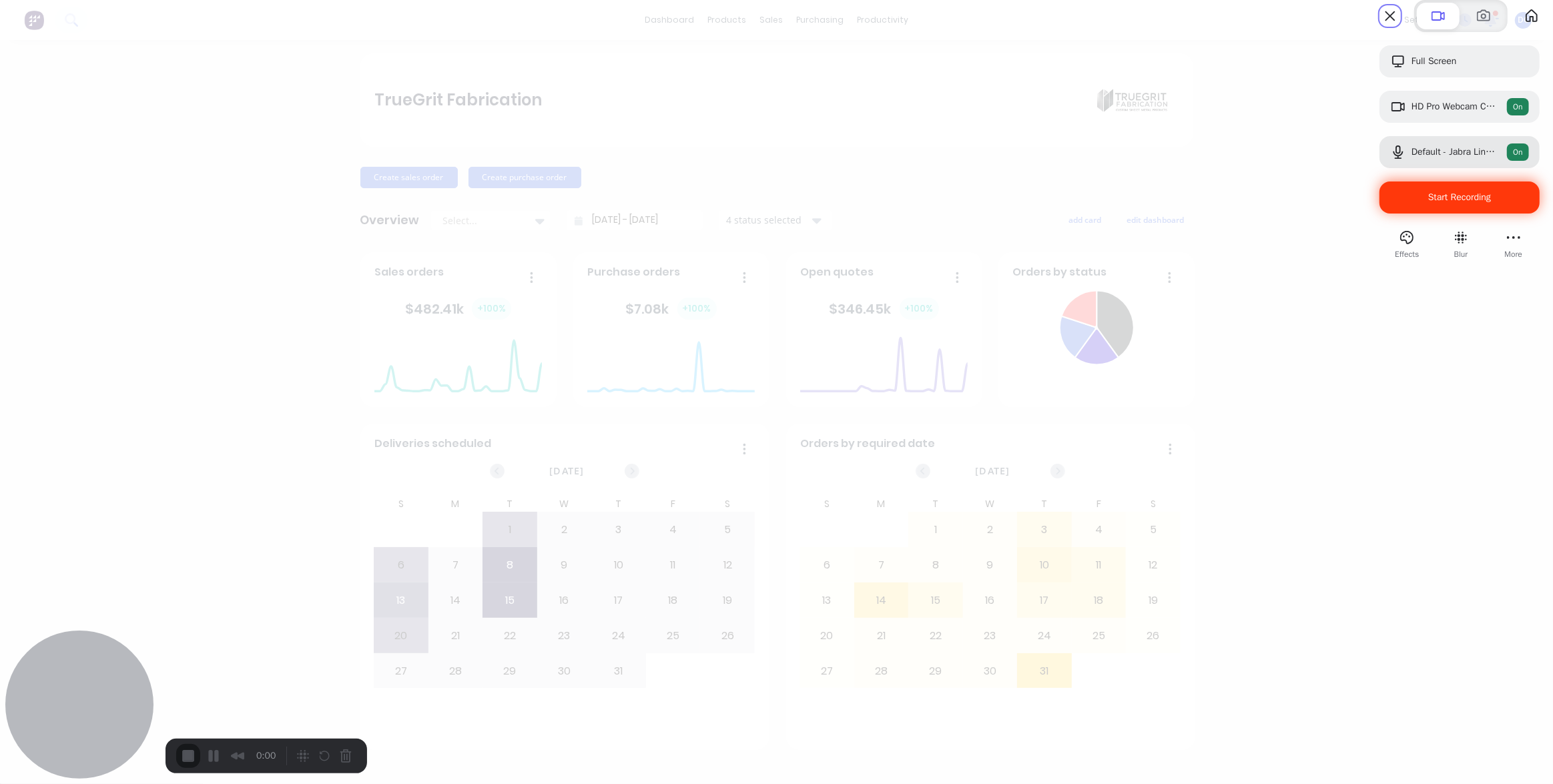 click on "Start Recording" at bounding box center (1460, 197) 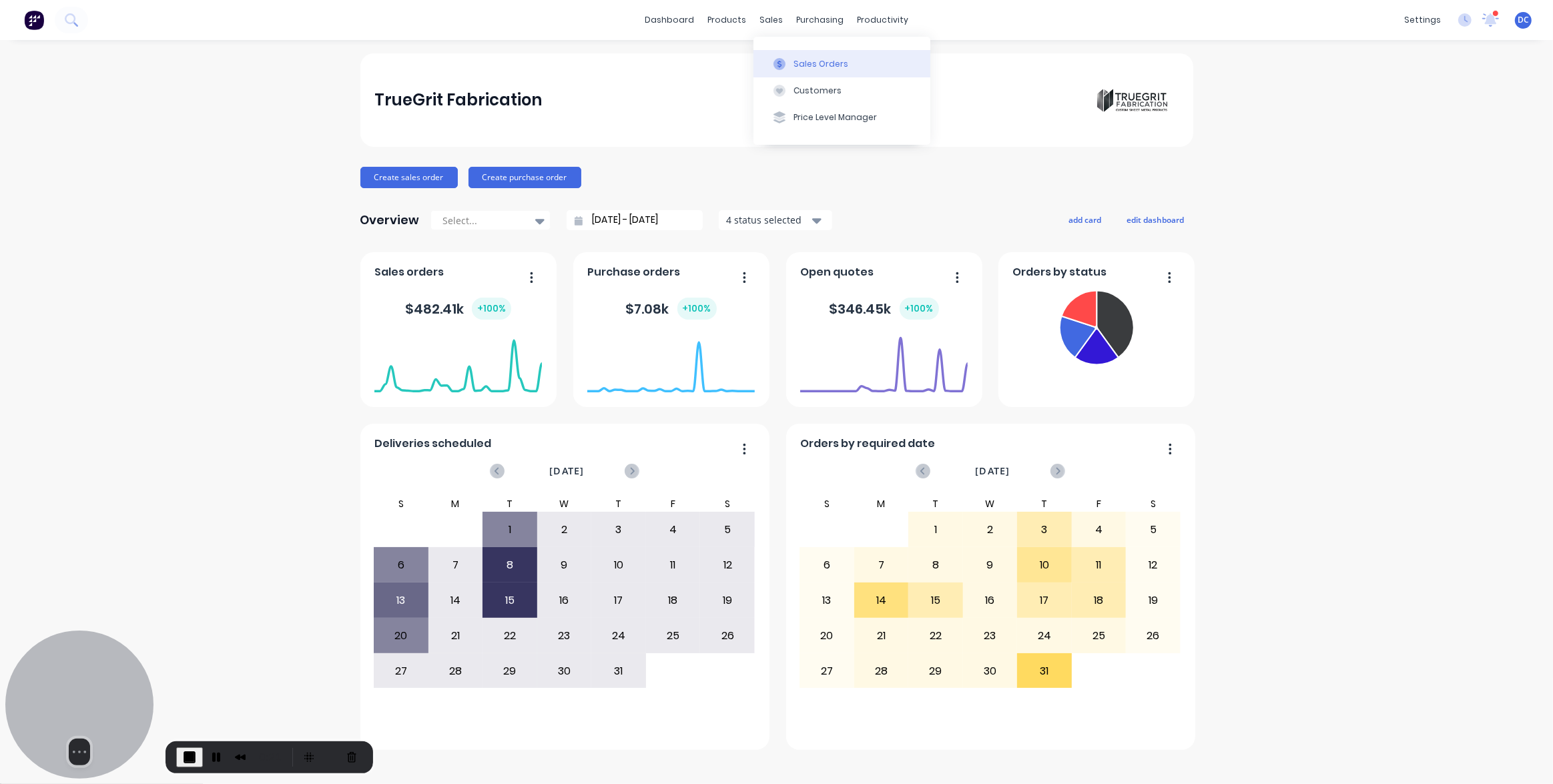 click on "Sales Orders" at bounding box center [821, 64] 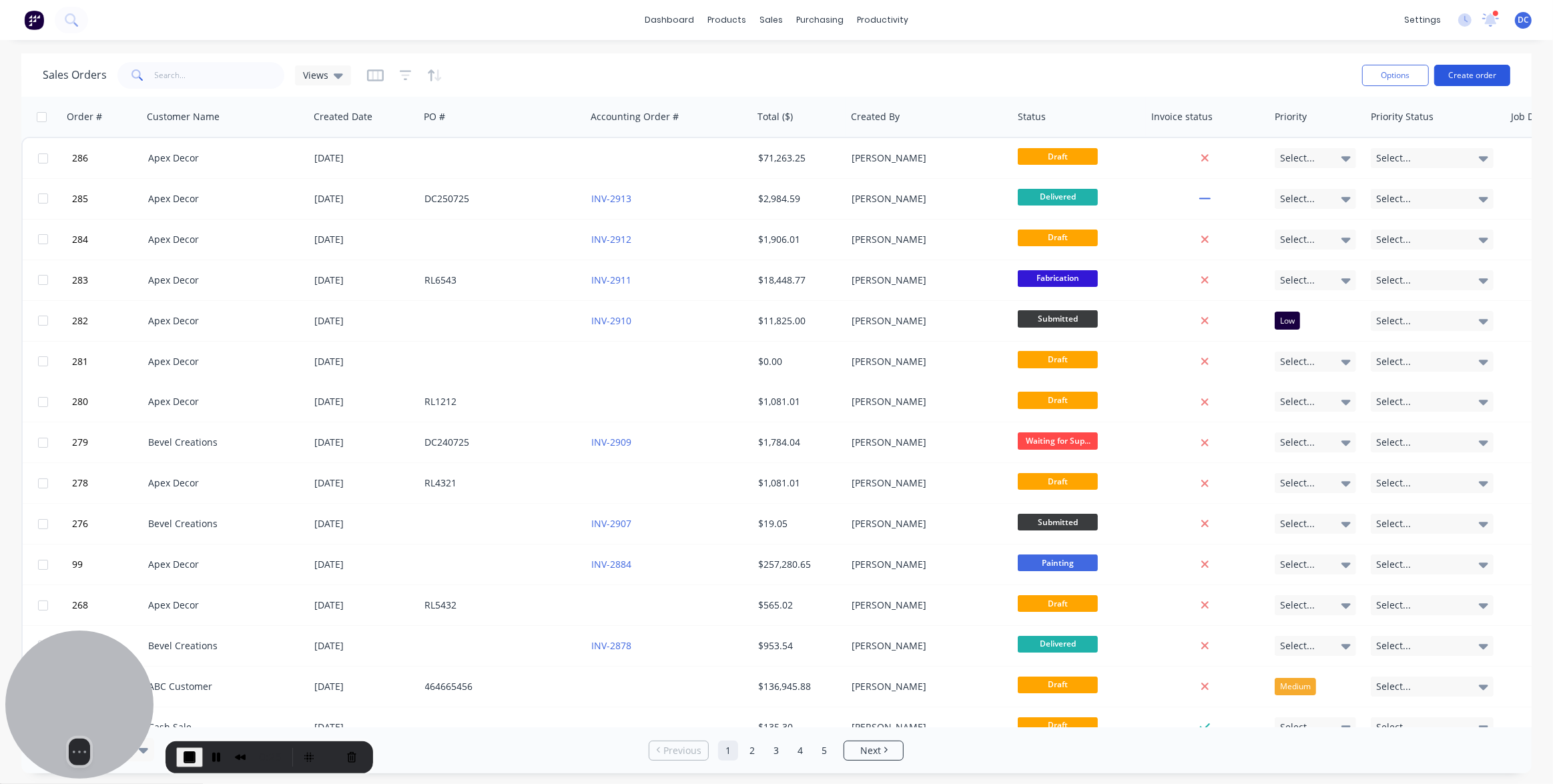 click on "Create order" at bounding box center [1472, 75] 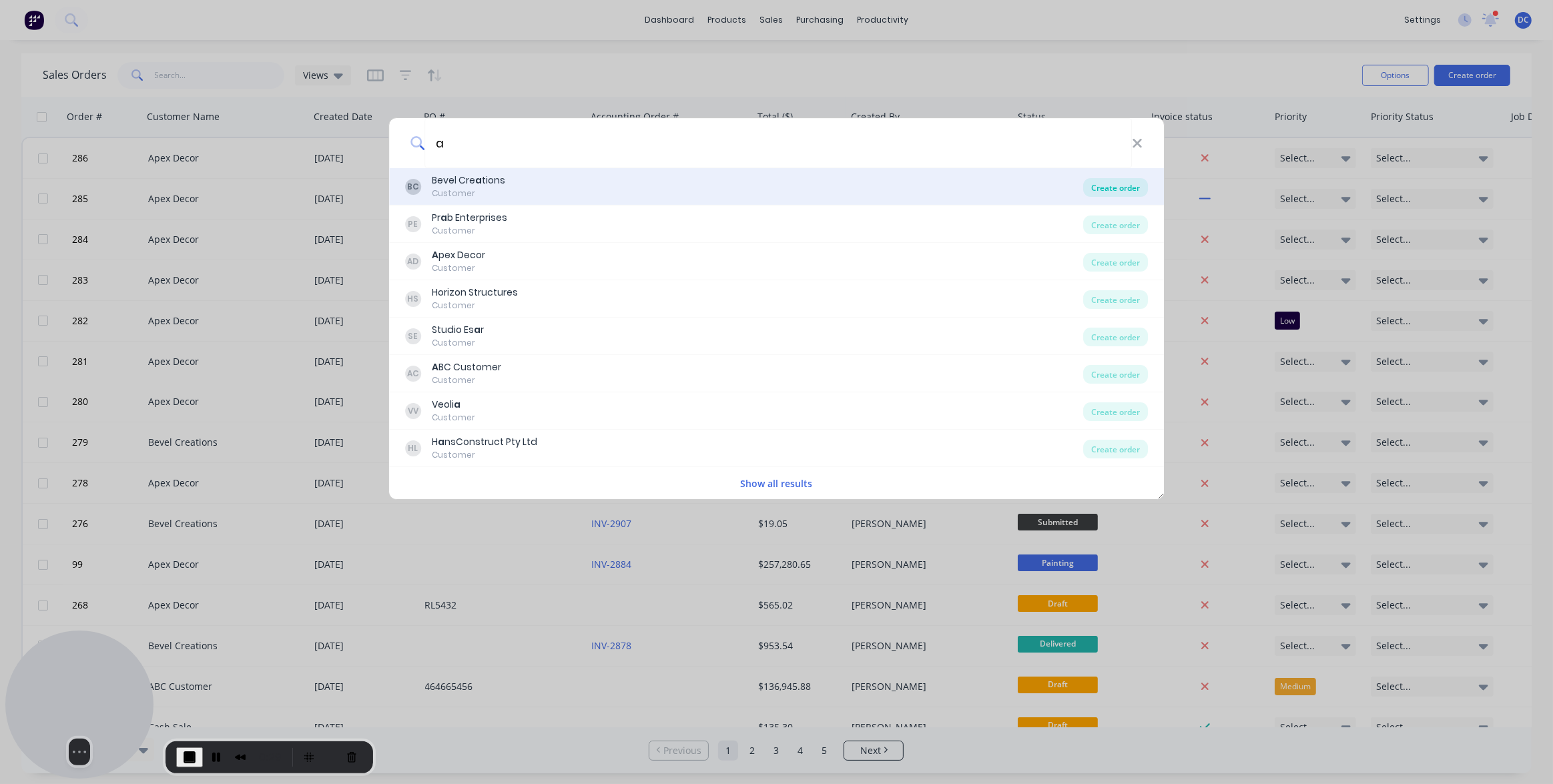 type on "a" 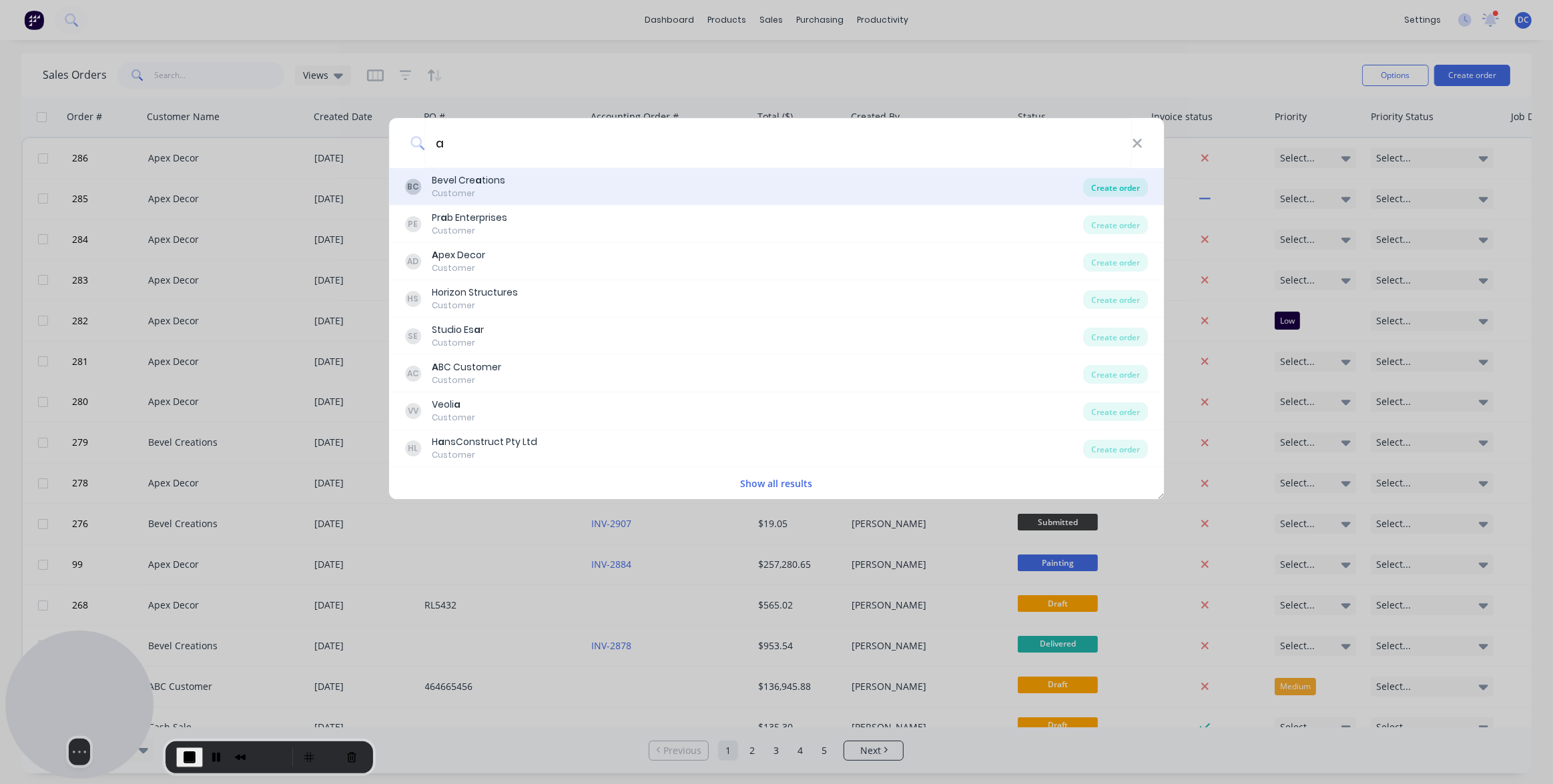 click on "Create order" at bounding box center (1115, 187) 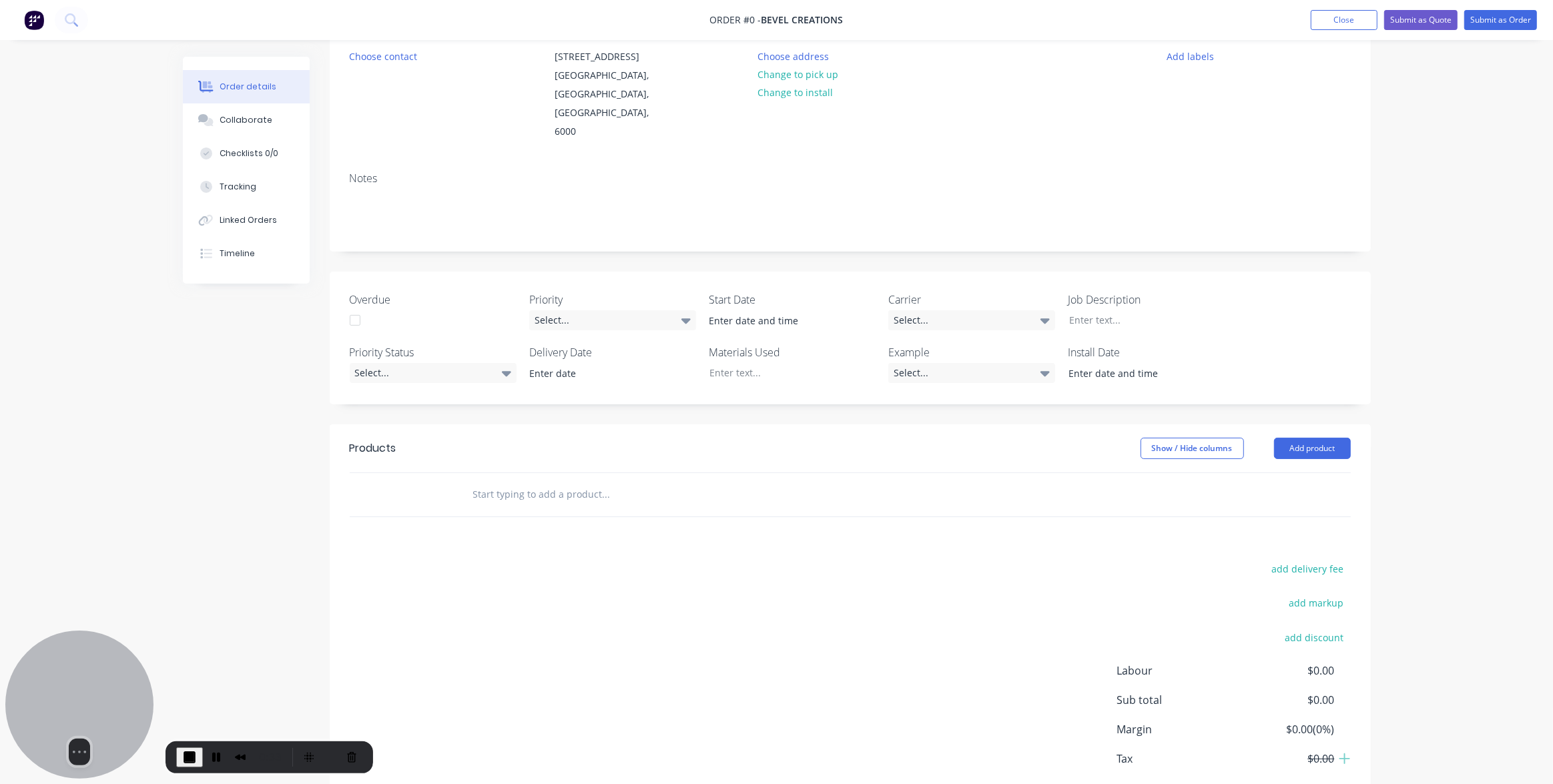 scroll, scrollTop: 140, scrollLeft: 0, axis: vertical 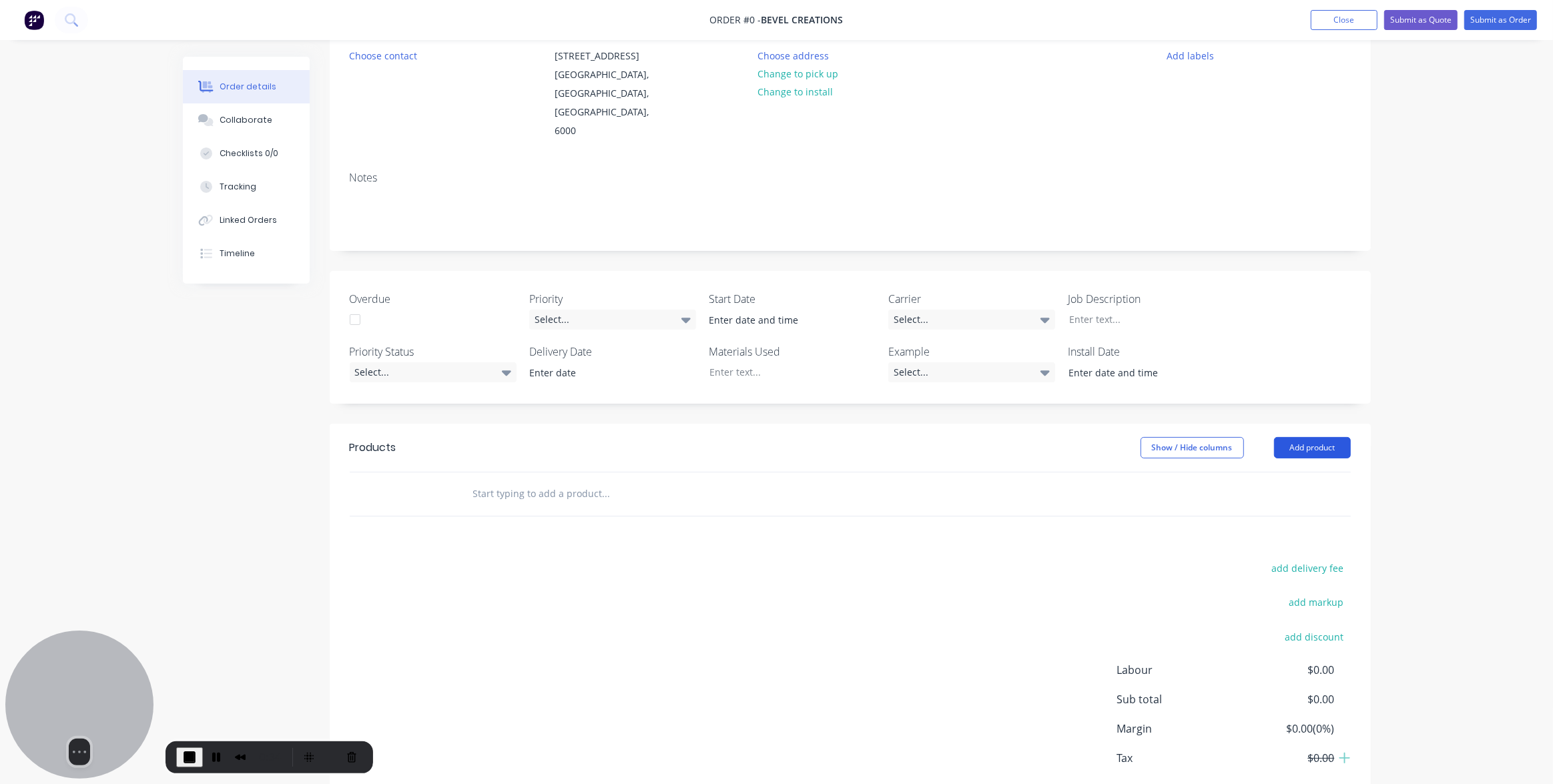 click on "Add product" at bounding box center [1312, 448] 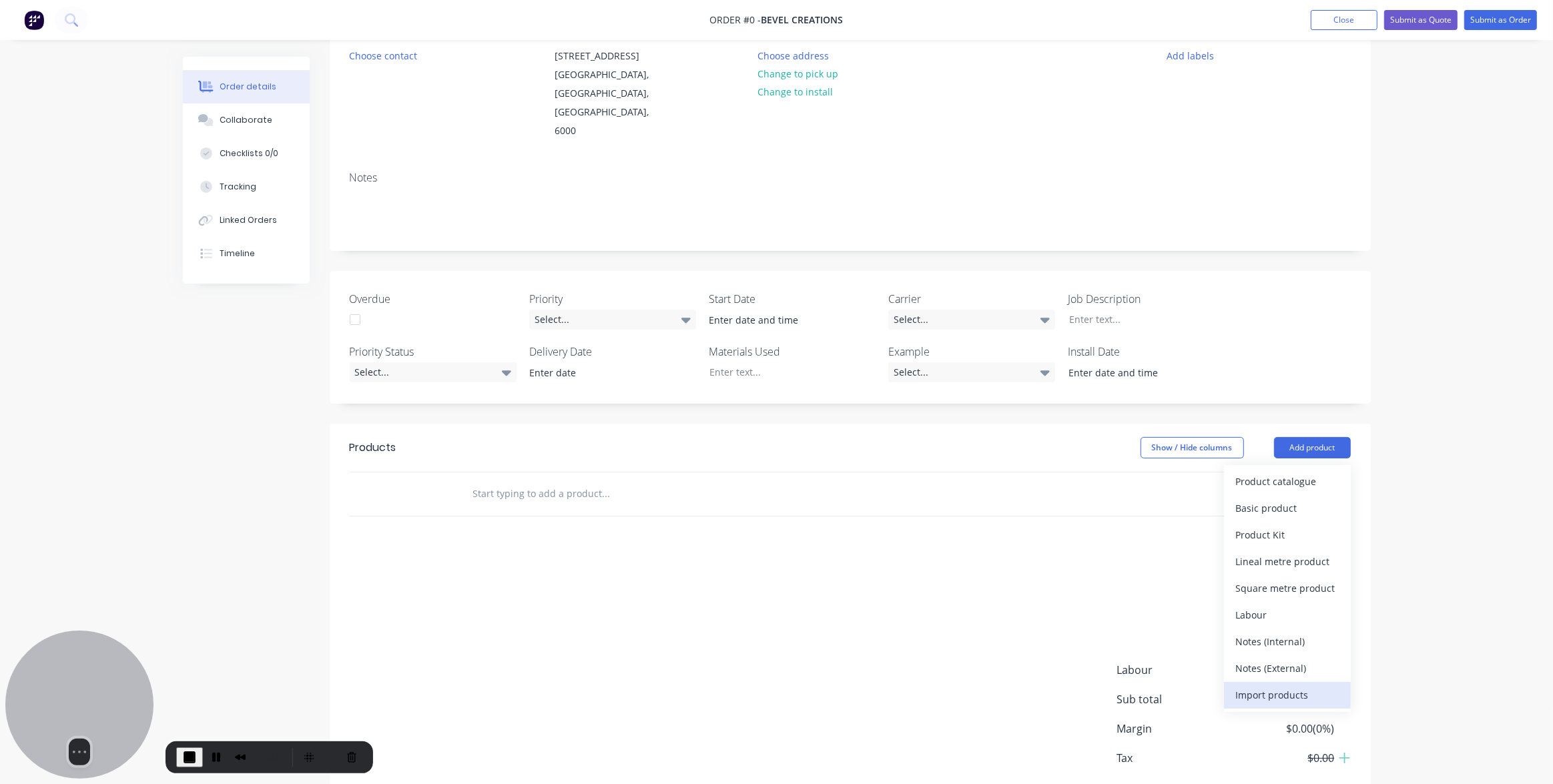 click on "Import products" at bounding box center (1287, 695) 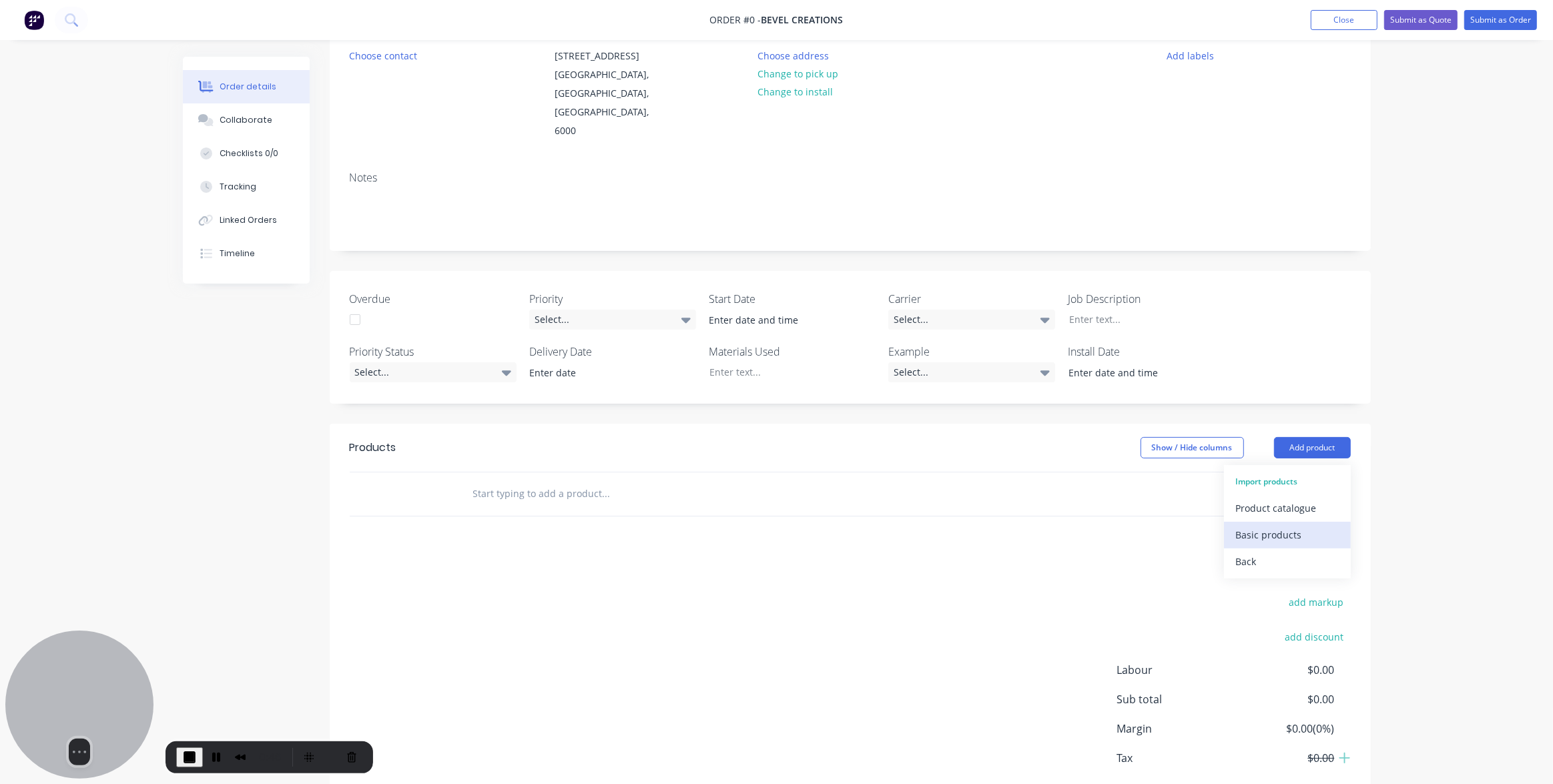 click on "Basic products" at bounding box center (1287, 534) 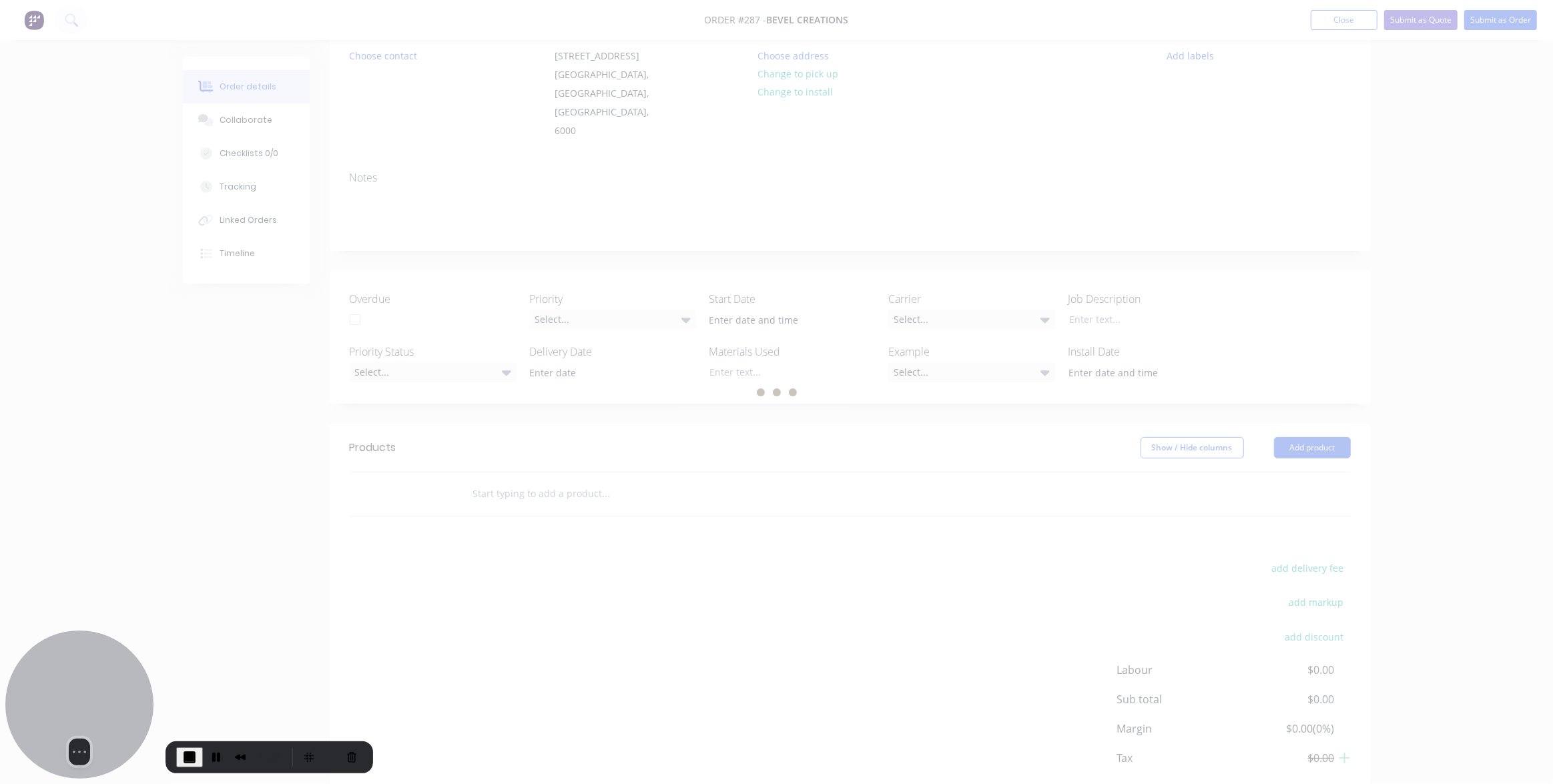 scroll, scrollTop: 0, scrollLeft: 0, axis: both 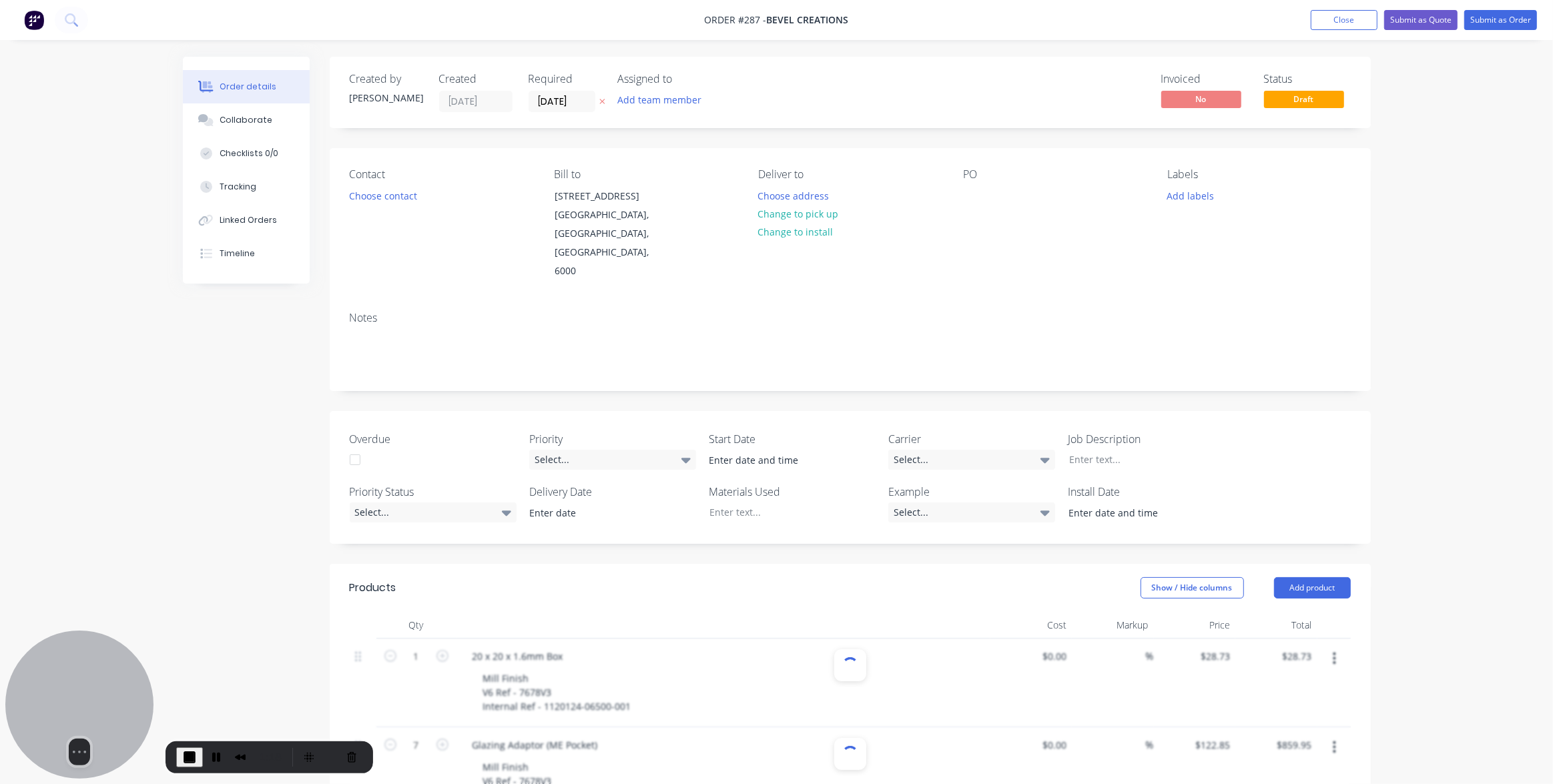 type on "2" 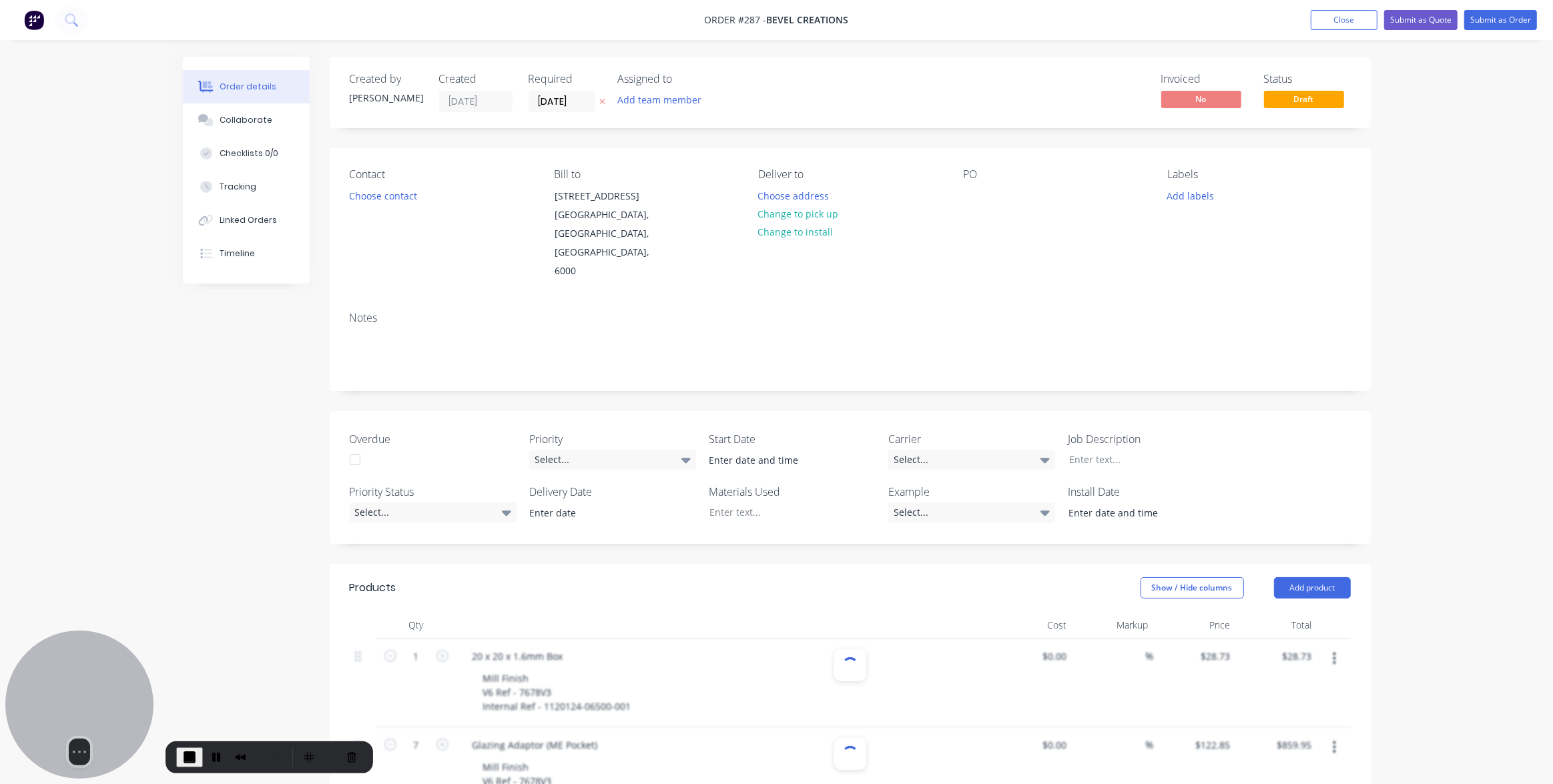 type on "16" 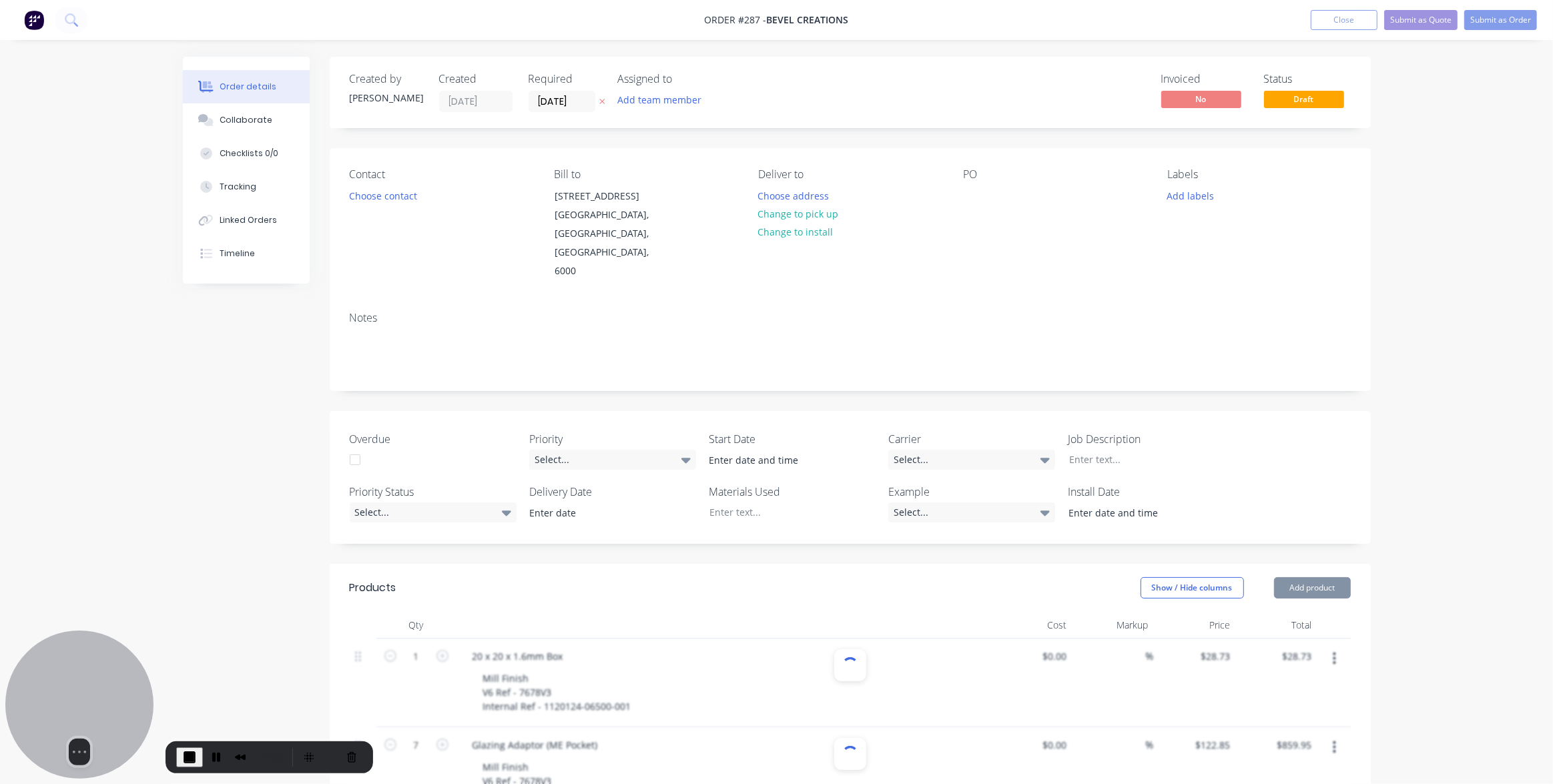 type on "$122.85" 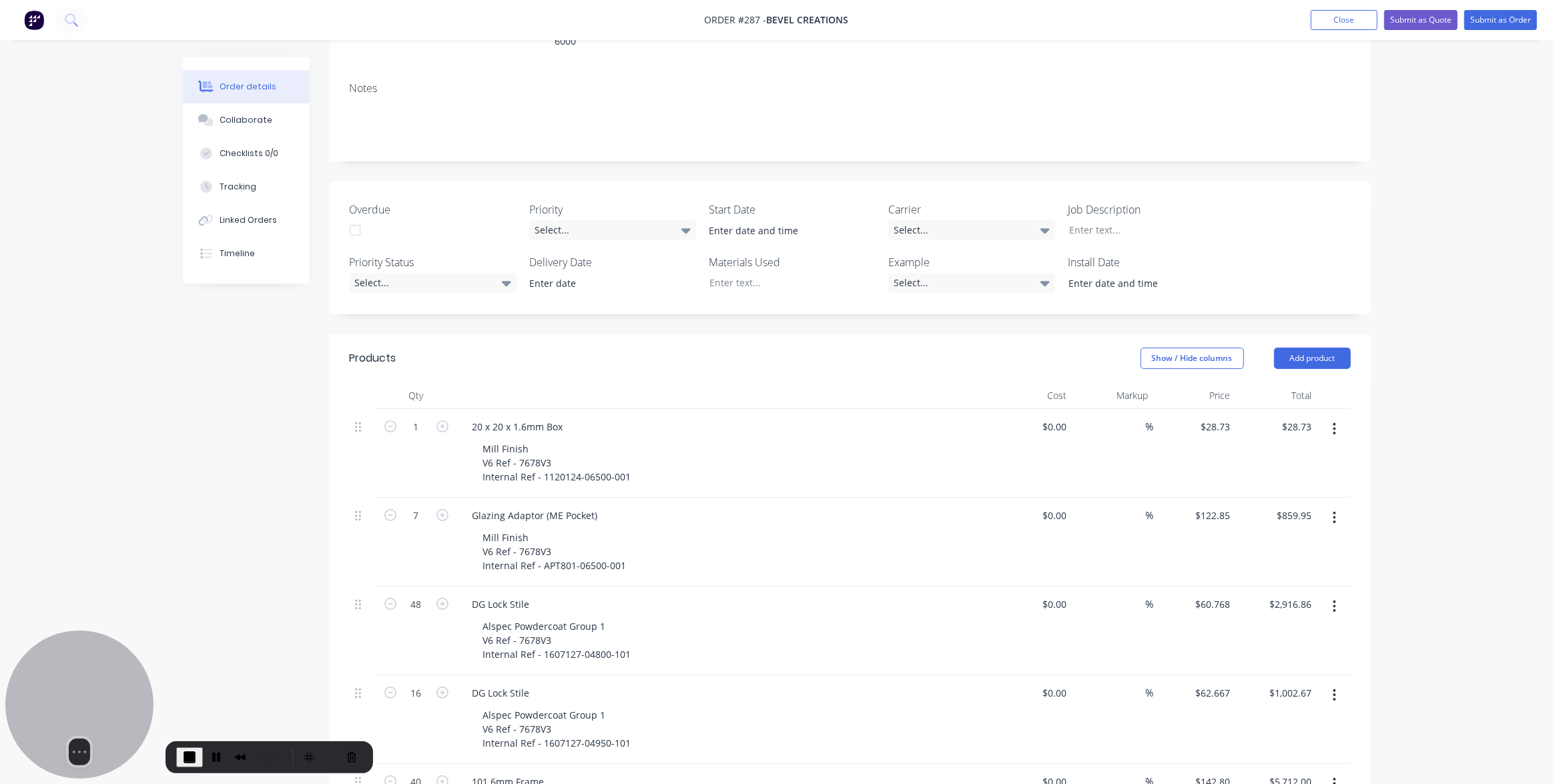 scroll, scrollTop: 195, scrollLeft: 0, axis: vertical 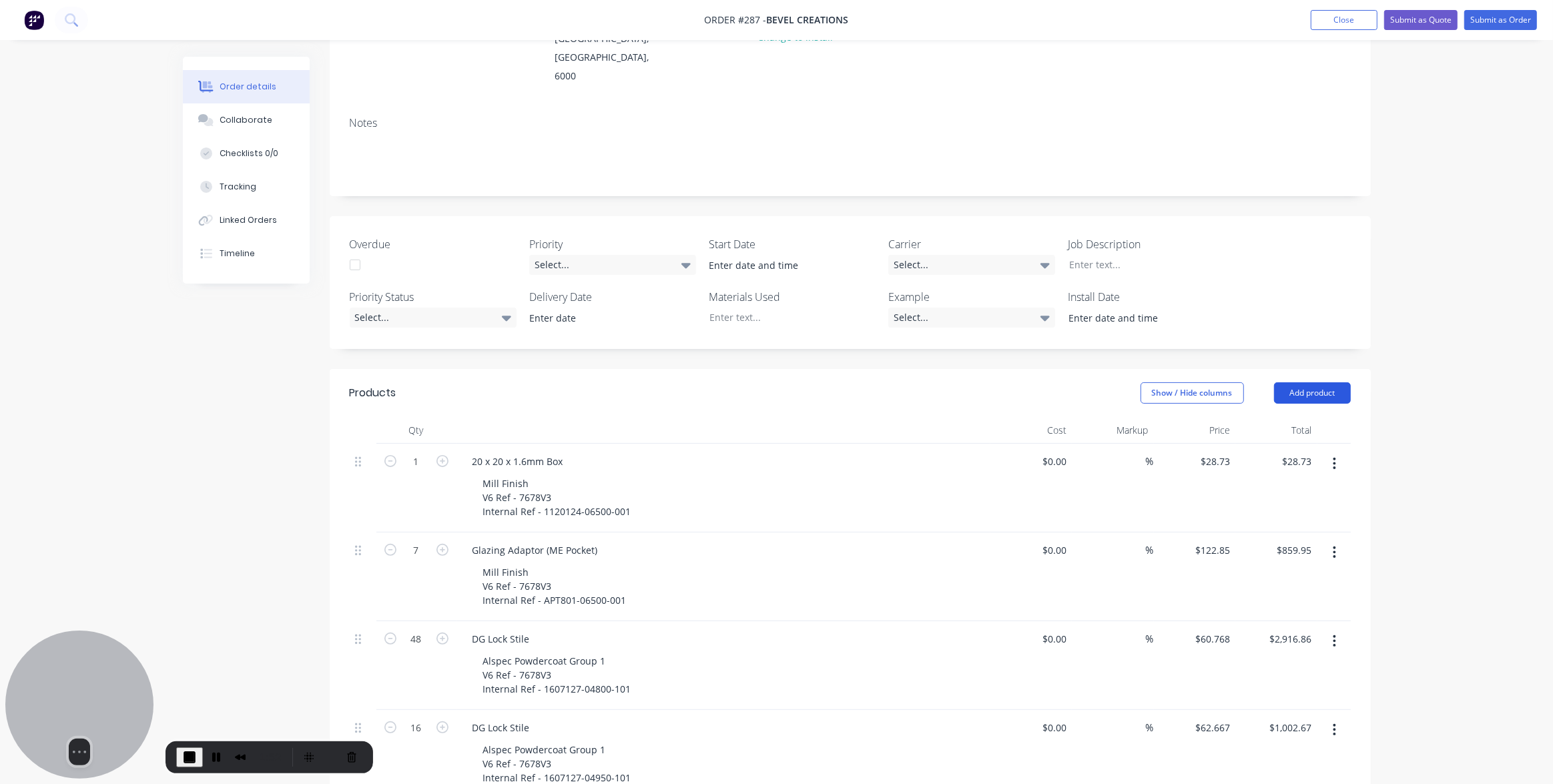 click on "Add product" at bounding box center (1312, 393) 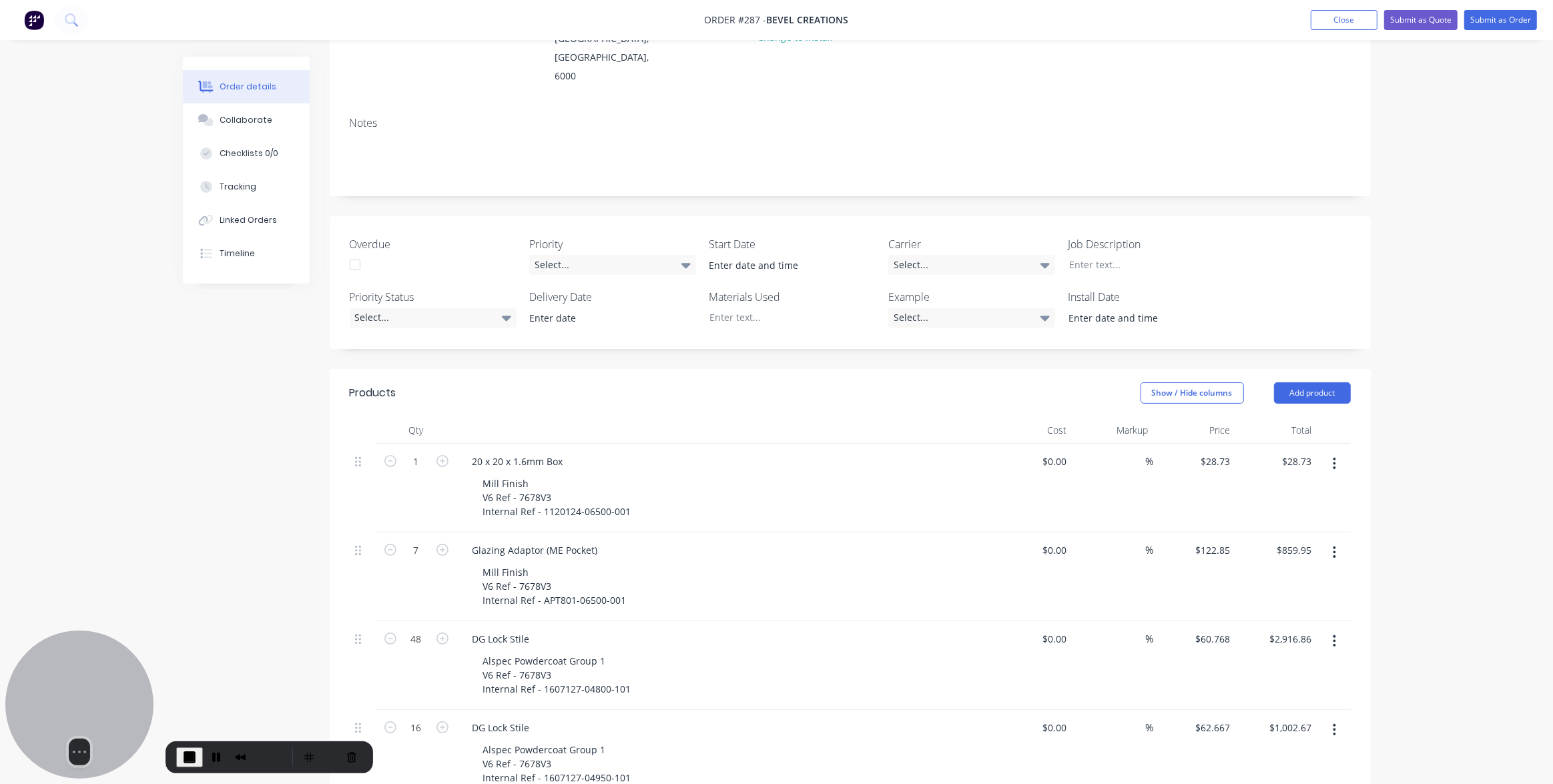 click on "Order details Collaborate Checklists 0/0 Tracking Linked Orders Timeline   Order details   Collaborate   Checklists   Tracking   Linked Orders   Timeline Created by [PERSON_NAME] Created [DATE] Required [DATE] Assigned to Add team member Invoiced No Status Draft Contact Choose contact Bill to [STREET_ADDRESS] Deliver to Choose address Change to pick up Change to install PO Labels Add labels Notes Overdue Priority Select... Start Date Carrier Select... Job Description Priority Status Select... Delivery Date Materials Used Example Select... Install Date Products Show / Hide columns Add product     Qty Cost Markup Price Total 1 20 x 20 x 1.6mm Box Mill Finish
V6 Ref - 7678V3
Internal Ref - 1120124-06500-001 $0.00 $0.00 % $28.73 $28.73 $28.73 $28.73   7 Glazing Adaptor (ME Pocket) Mill Finish
V6 Ref - 7678V3
Internal Ref - APT801-06500-001 $0.00 $0.00 % $122.85 $122.85 $859.95 $859.95   48 DG Lock Stile $0.00 $0.00 % $60.768 $60.768 $2,916.86 $2,916.86   16 DG Lock Stile" at bounding box center (776, 1869) 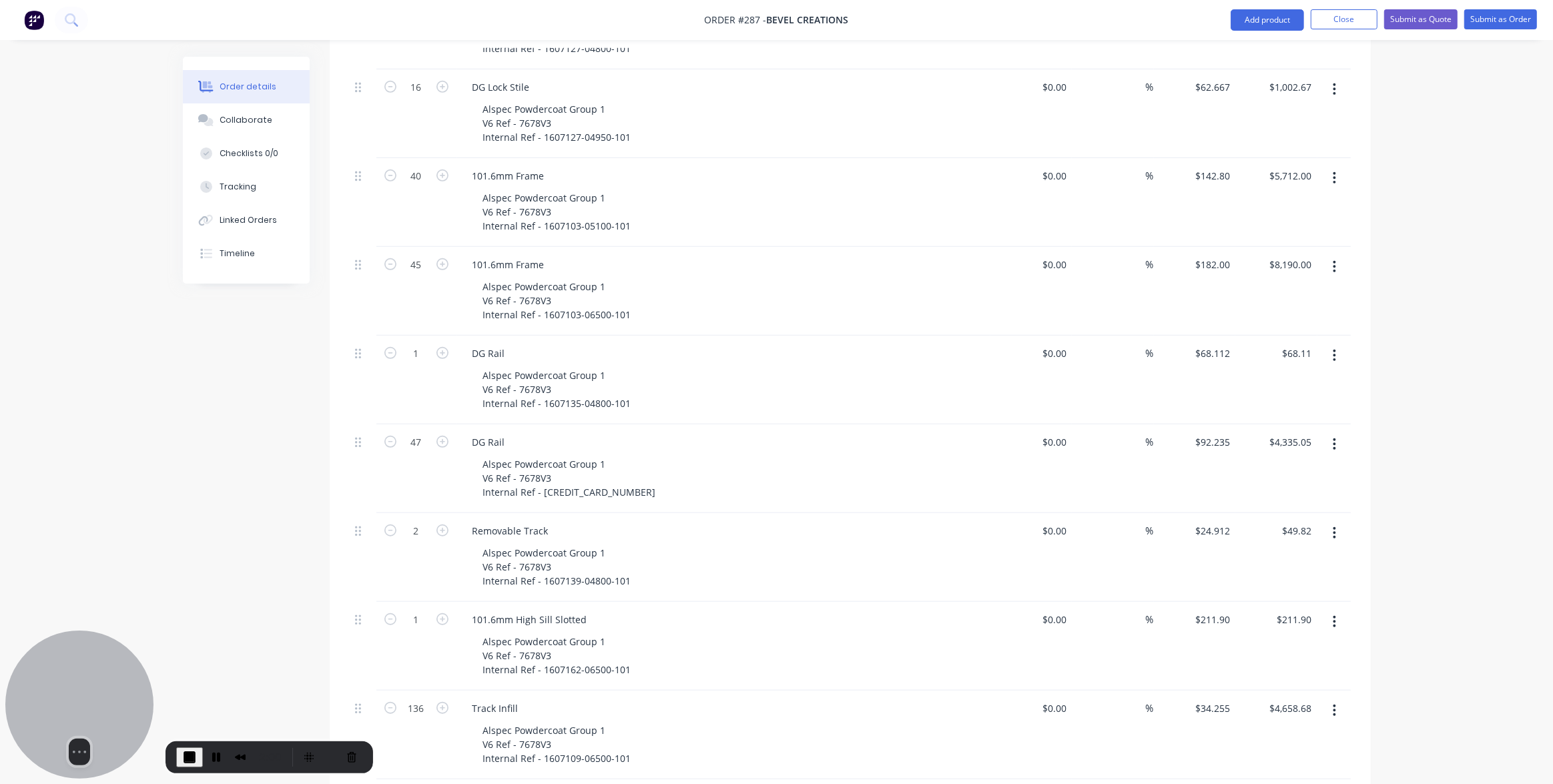 scroll, scrollTop: 837, scrollLeft: 0, axis: vertical 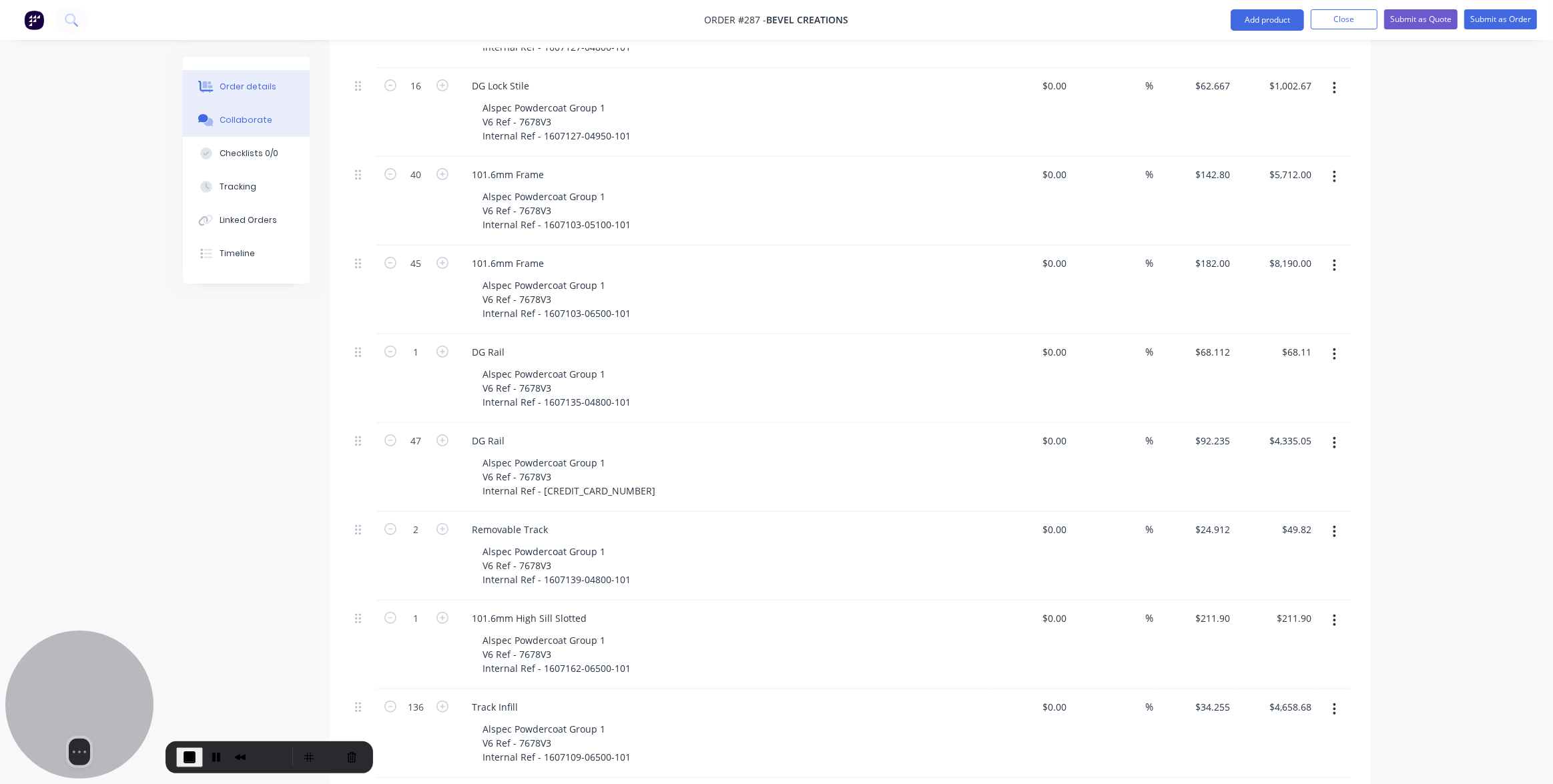 click on "Collaborate" at bounding box center (246, 120) 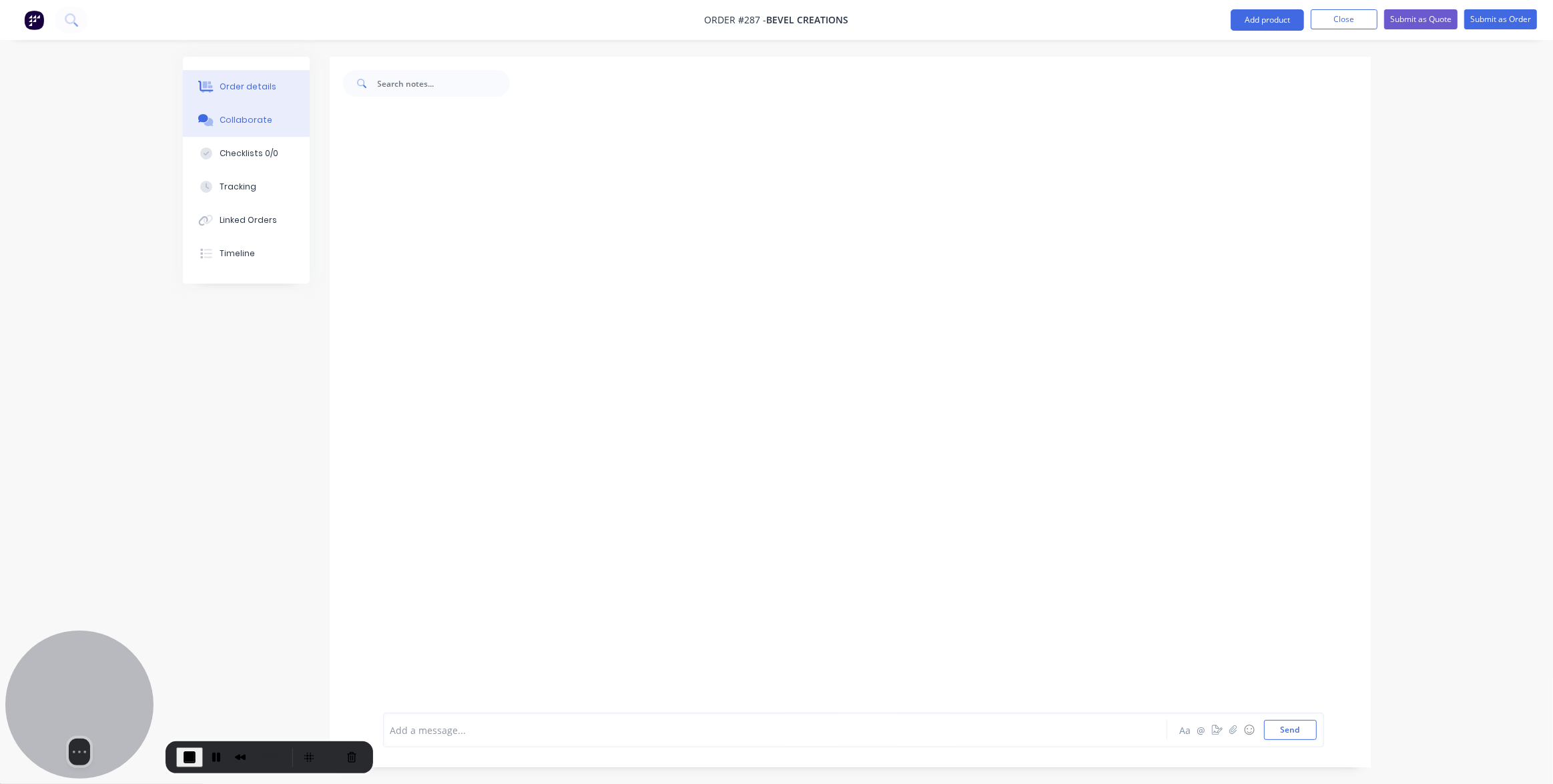 drag, startPoint x: 236, startPoint y: 97, endPoint x: 252, endPoint y: 90, distance: 17.464249 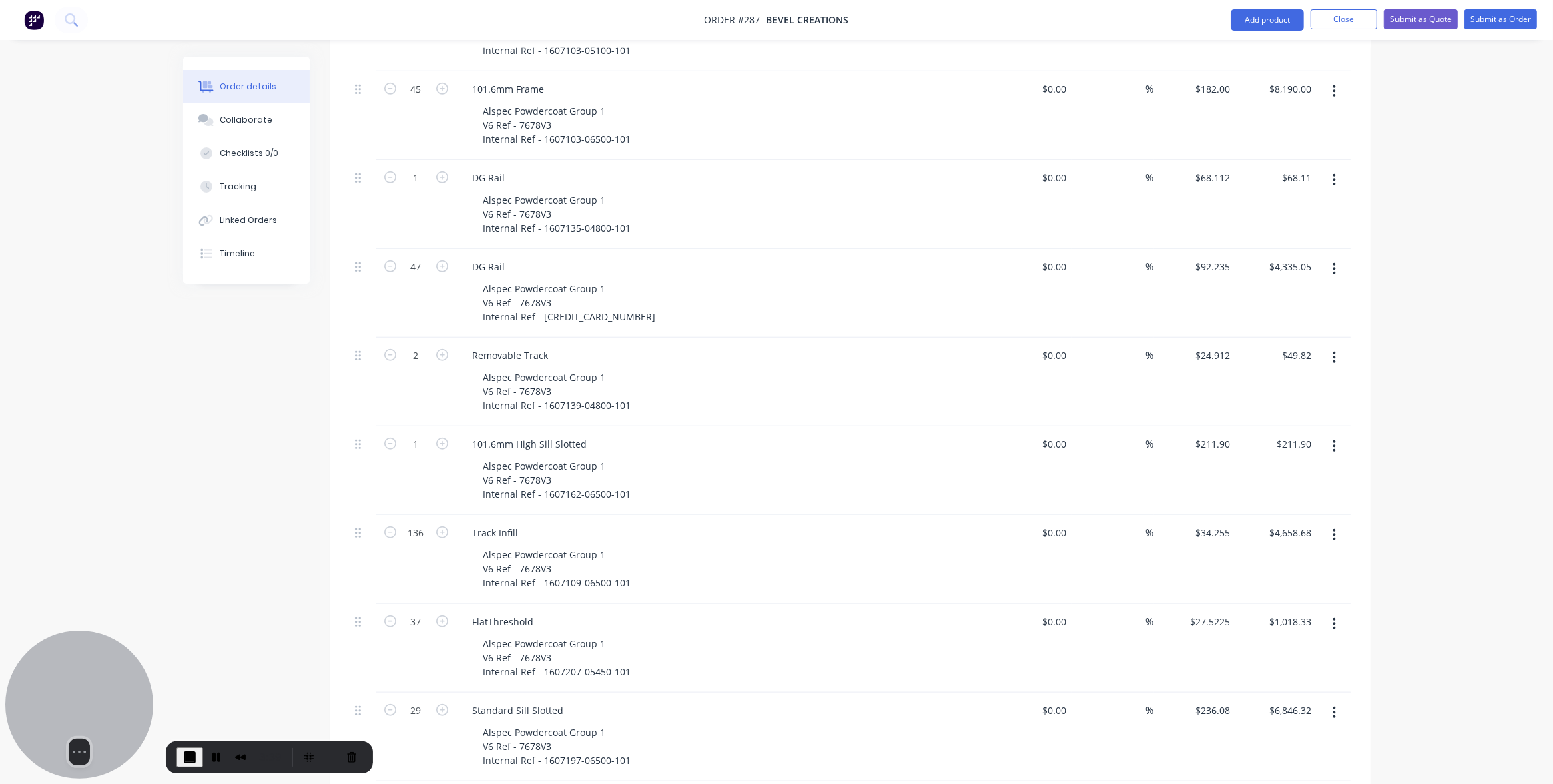 scroll, scrollTop: 1018, scrollLeft: 0, axis: vertical 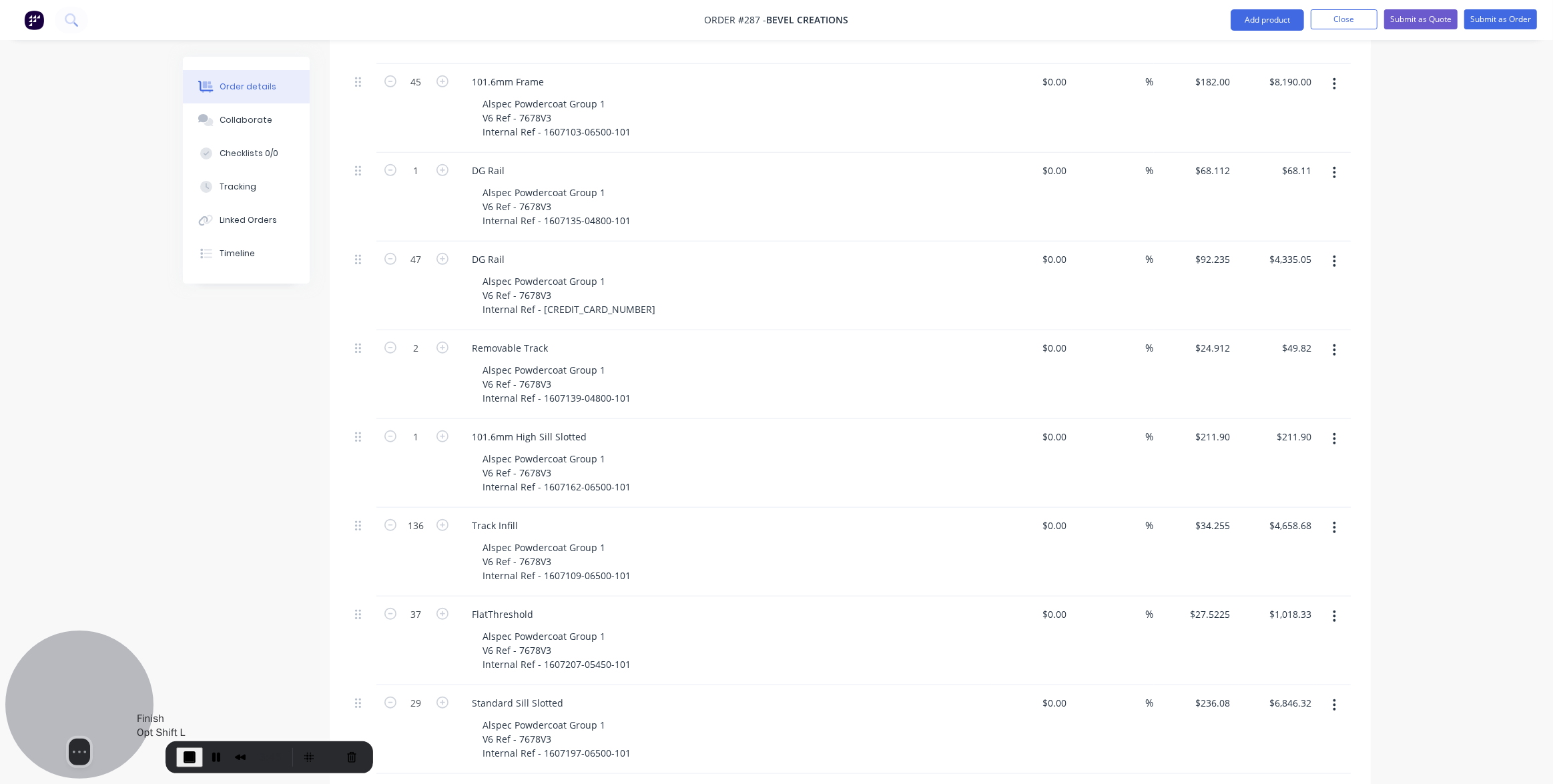 click at bounding box center [190, 757] 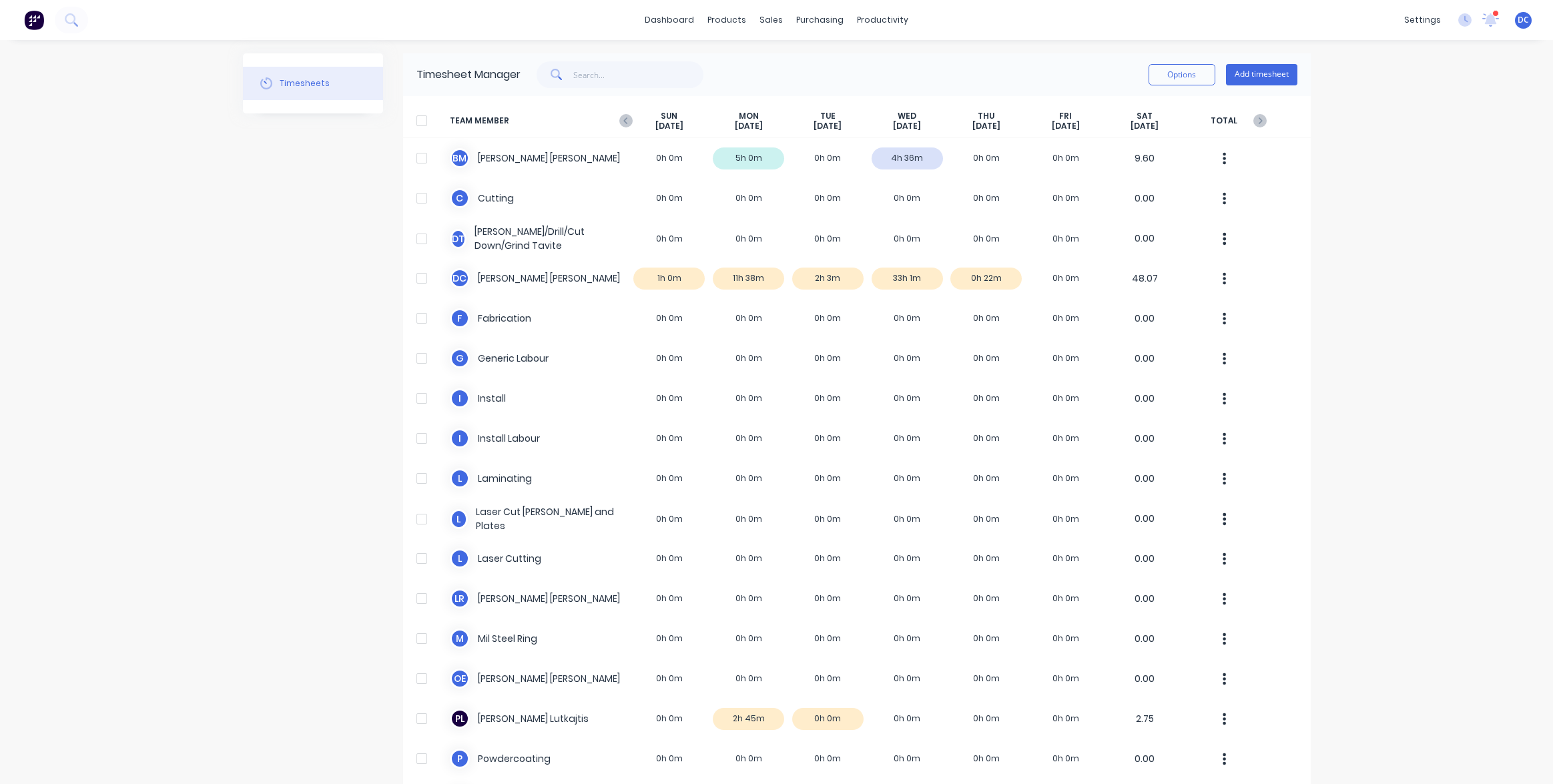 scroll, scrollTop: 0, scrollLeft: 0, axis: both 